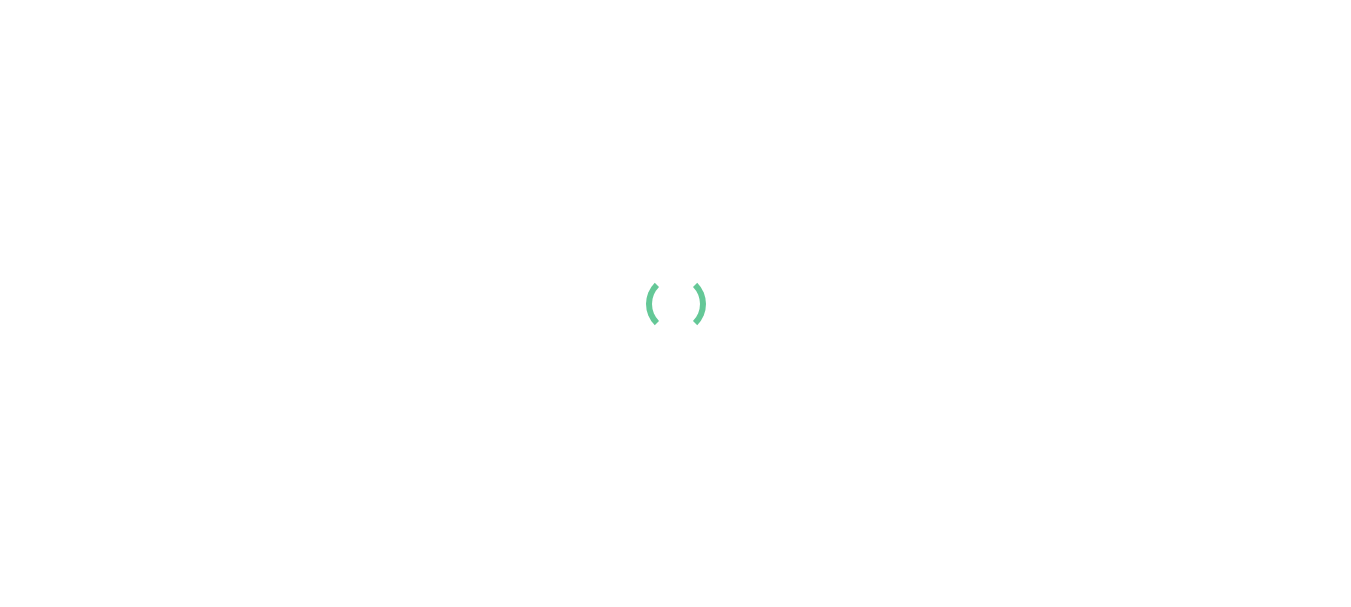 scroll, scrollTop: 0, scrollLeft: 0, axis: both 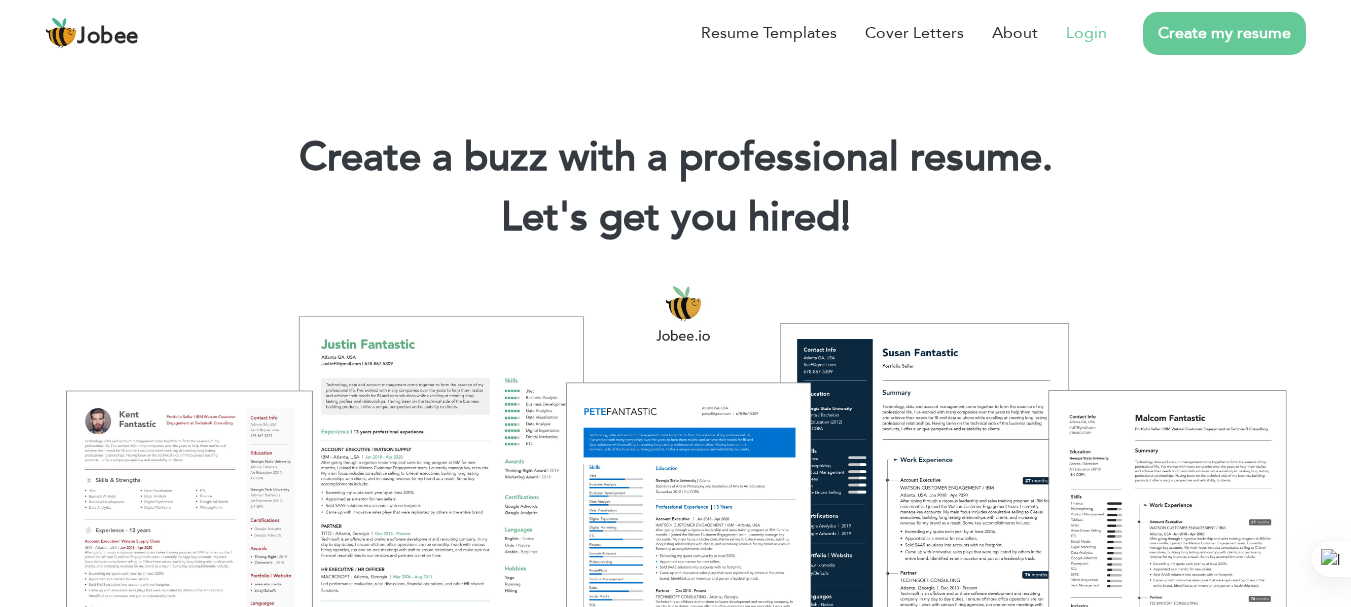 click on "Login" at bounding box center [1086, 33] 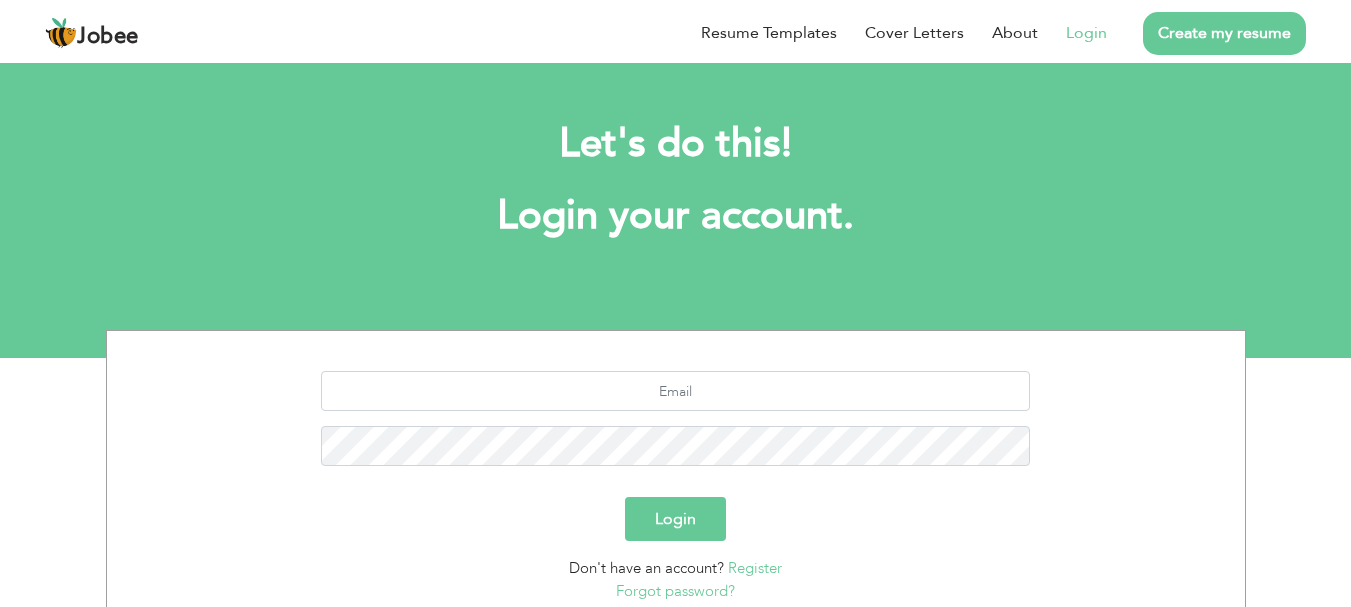 scroll, scrollTop: 0, scrollLeft: 0, axis: both 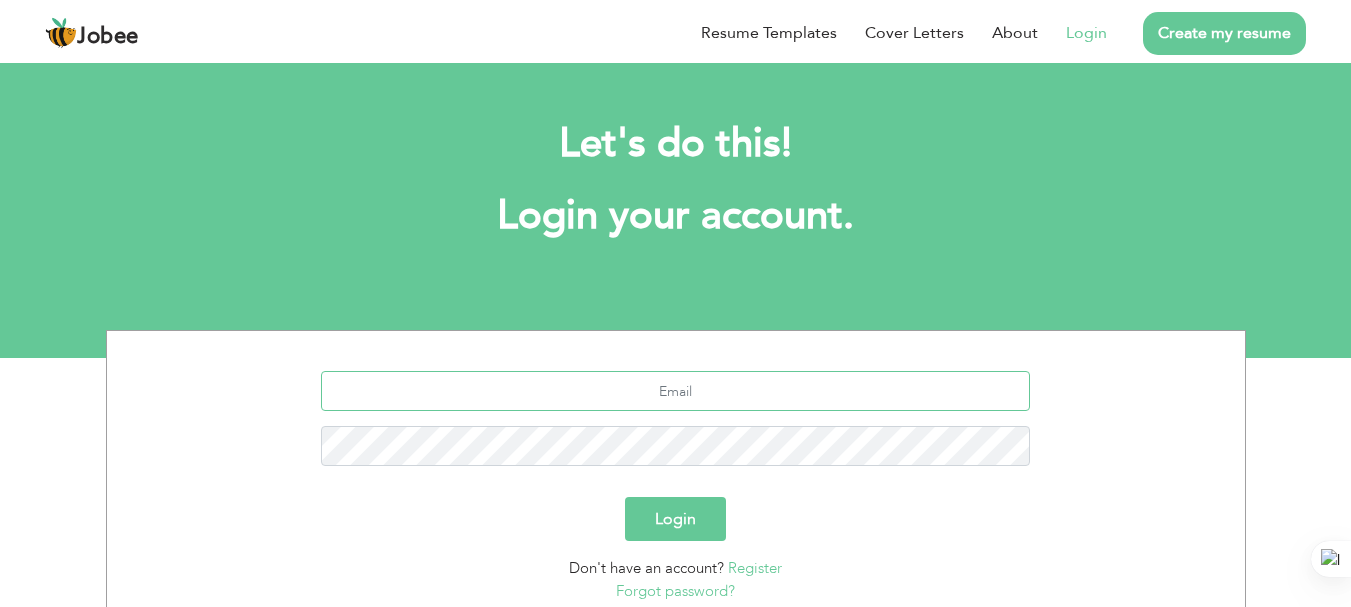 type on "adeelirshad15@gmail.com" 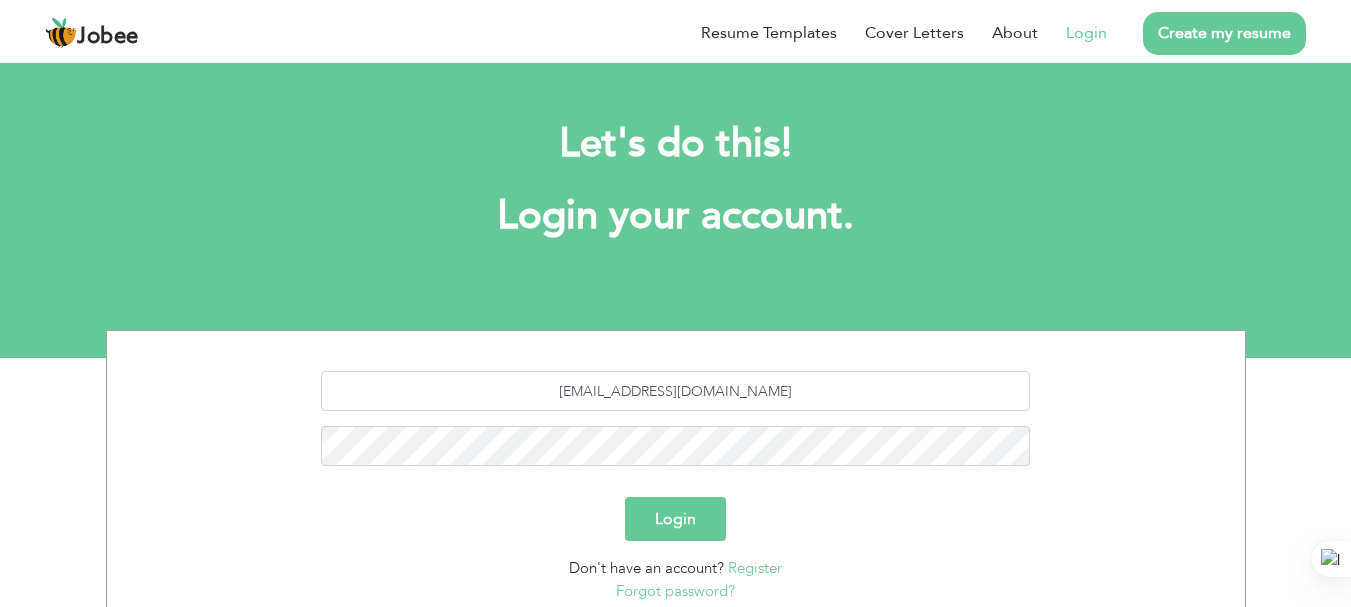 click on "Login" at bounding box center [675, 519] 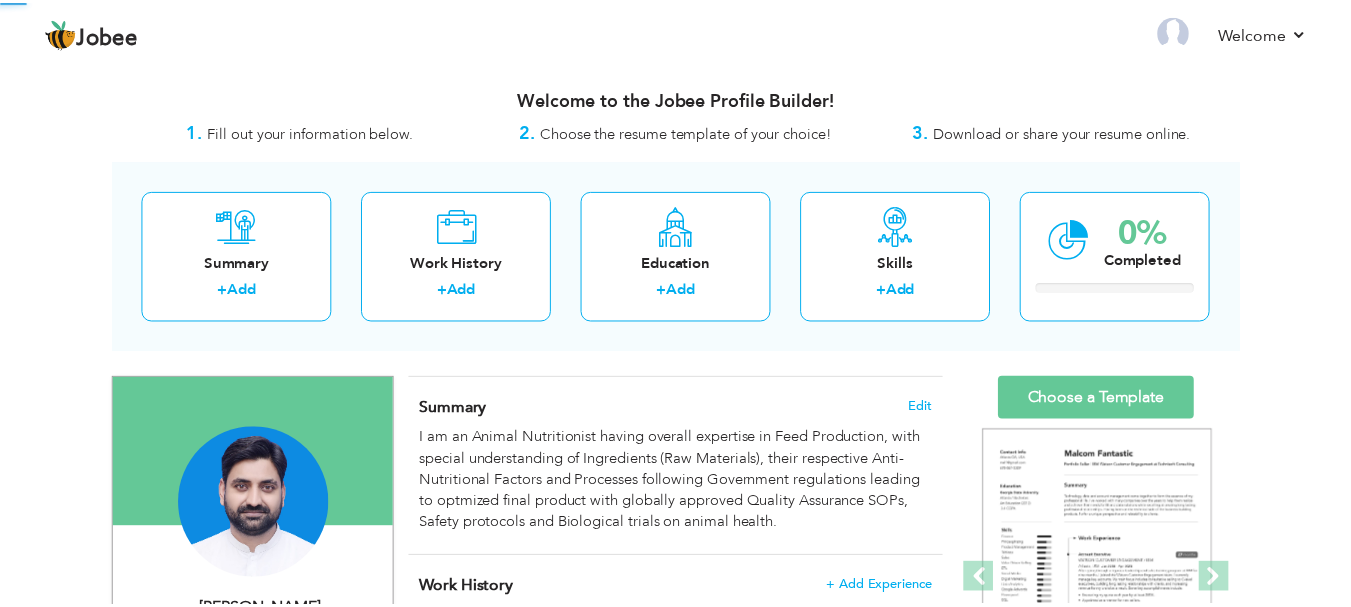 scroll, scrollTop: 0, scrollLeft: 0, axis: both 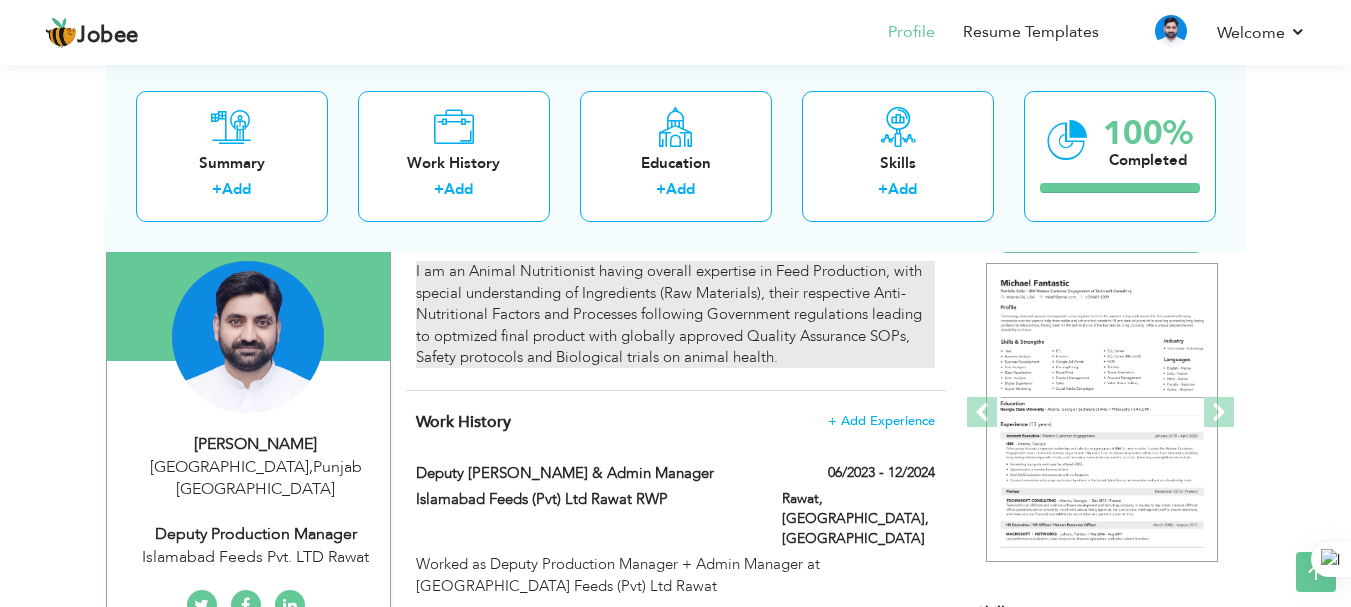 click on "I am an Animal Nutritionist having overall expertise in Feed Production, with special understanding of Ingredients (Raw Materials), their respective Anti-Nutritional Factors and Processes following Government regulations leading to optmized final product with globally approved Quality Assurance SOPs, Safety protocols and Biological trials on animal health." at bounding box center [675, 314] 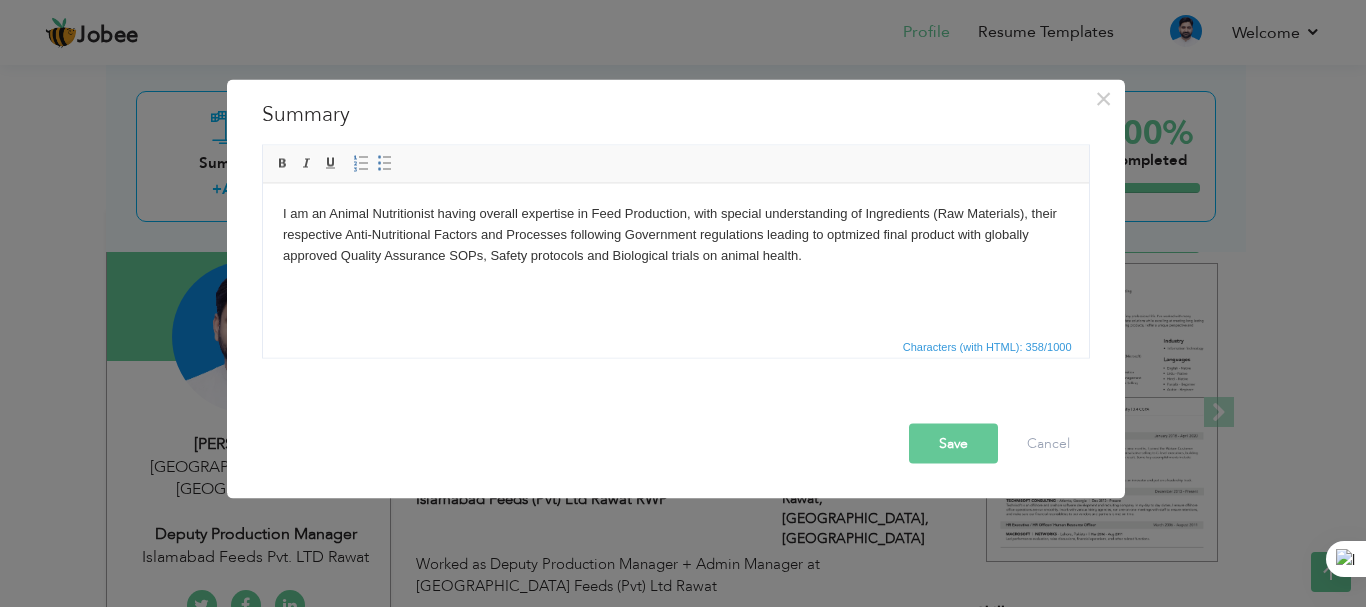 click on "I am an Animal Nutritionist having overall expertise in Feed Production, with special understanding of Ingredients (Raw Materials), their respective Anti-Nutritional Factors and Processes following Government regulations leading to optmized final product with globally approved Quality Assurance SOPs, Safety protocols and Biological trials on animal health." at bounding box center (675, 234) 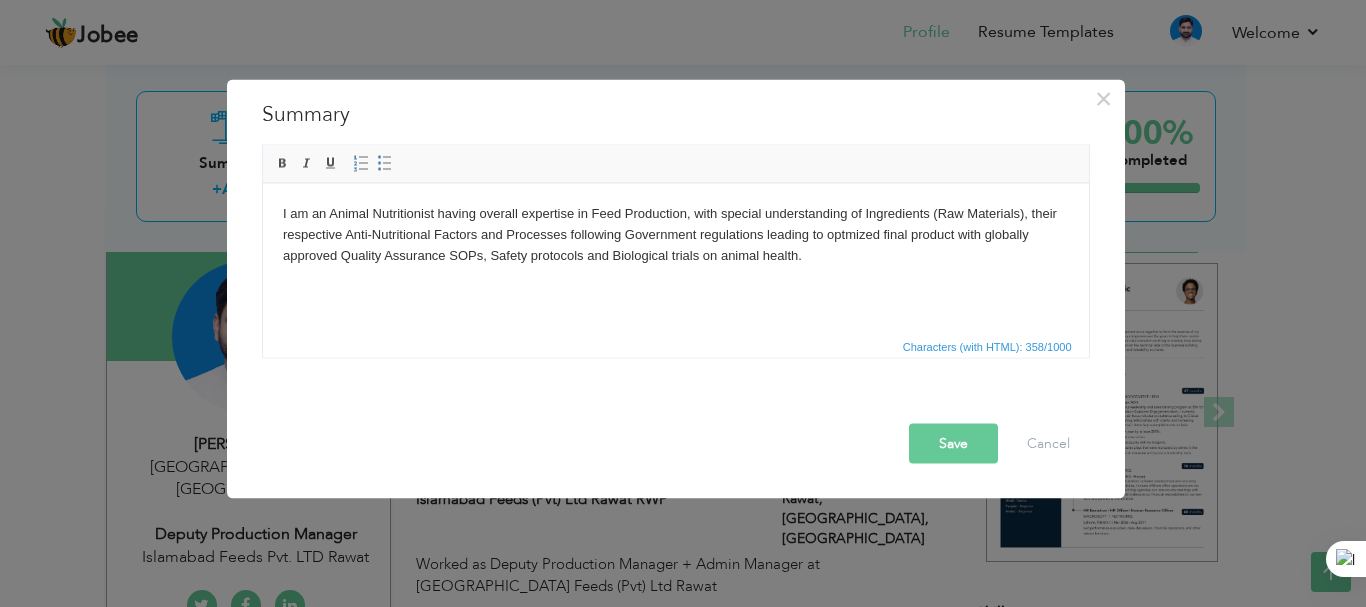 type 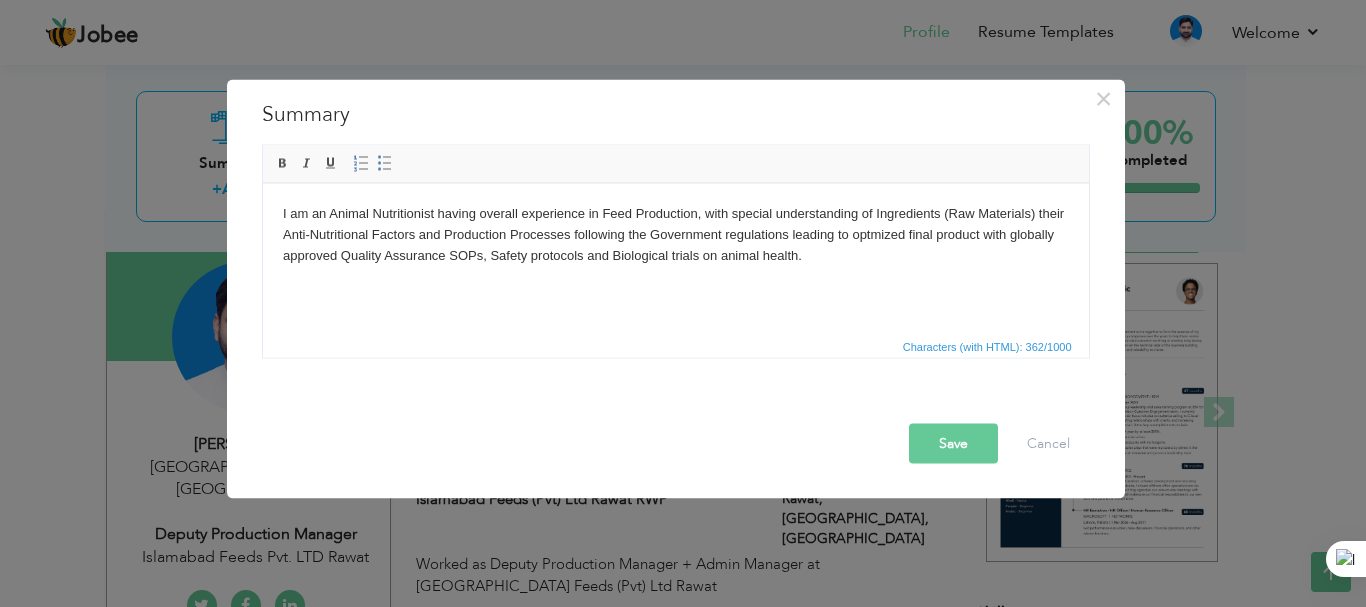 click on "Save" at bounding box center (953, 443) 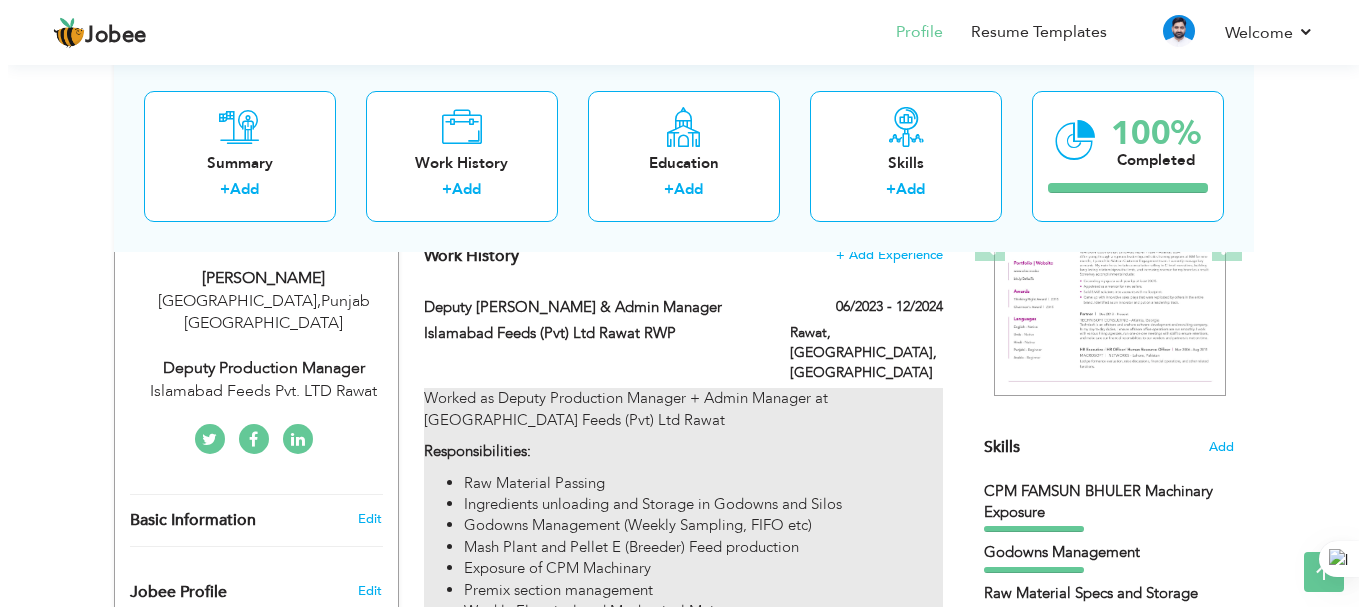 scroll, scrollTop: 500, scrollLeft: 0, axis: vertical 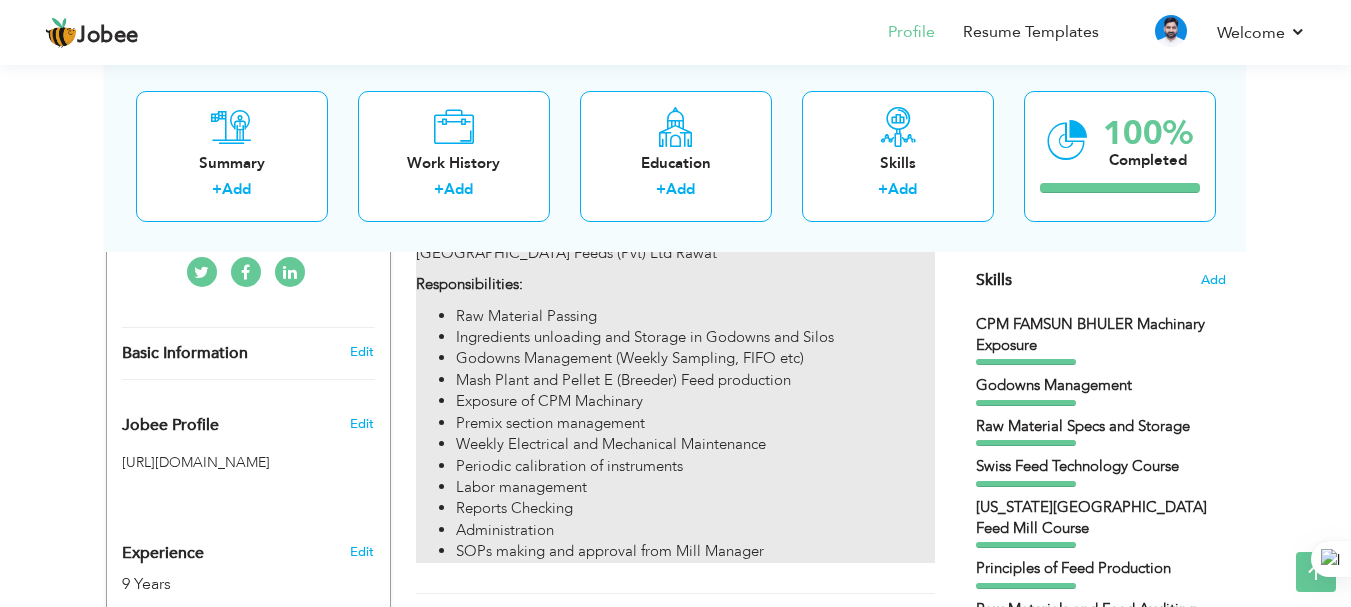 click on "Weekly Electrical and Mechanical Maintenance" at bounding box center (695, 444) 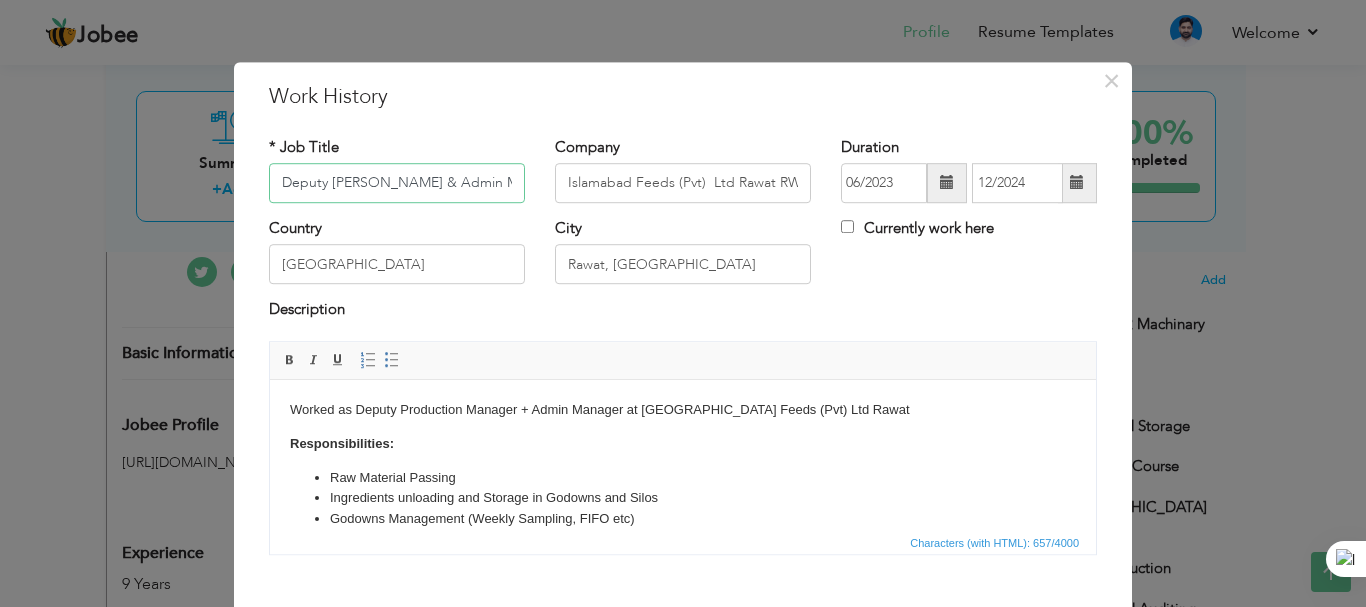 scroll, scrollTop: 207, scrollLeft: 0, axis: vertical 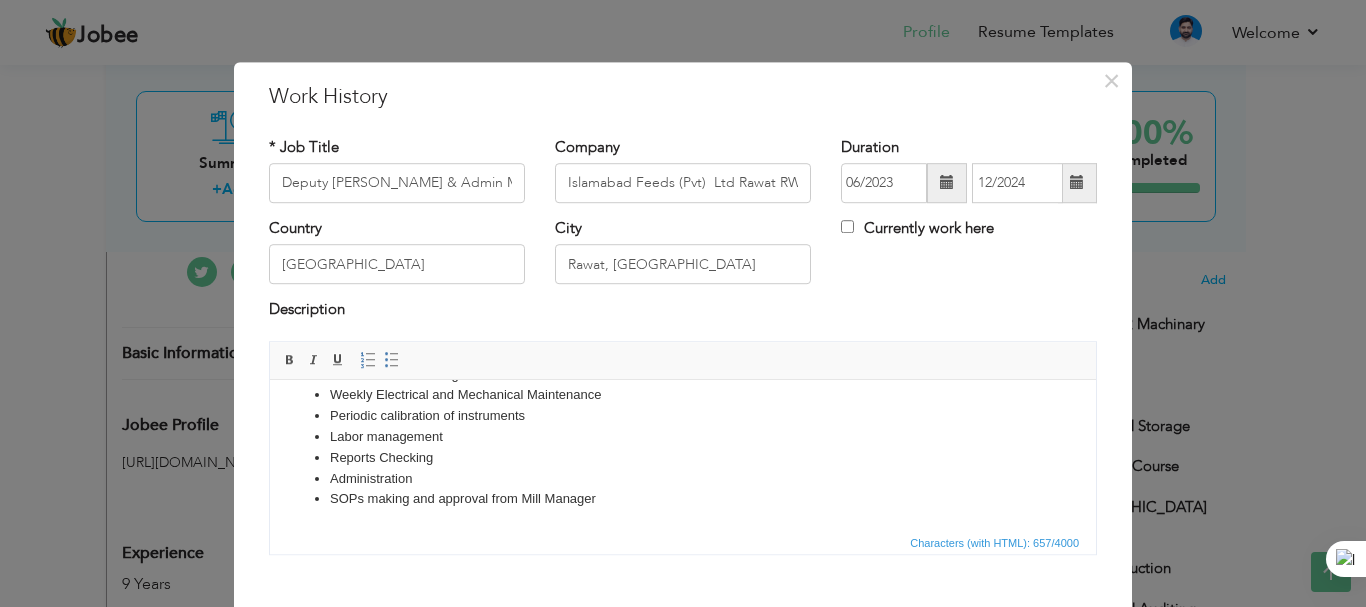 click on "Administration" at bounding box center (683, 478) 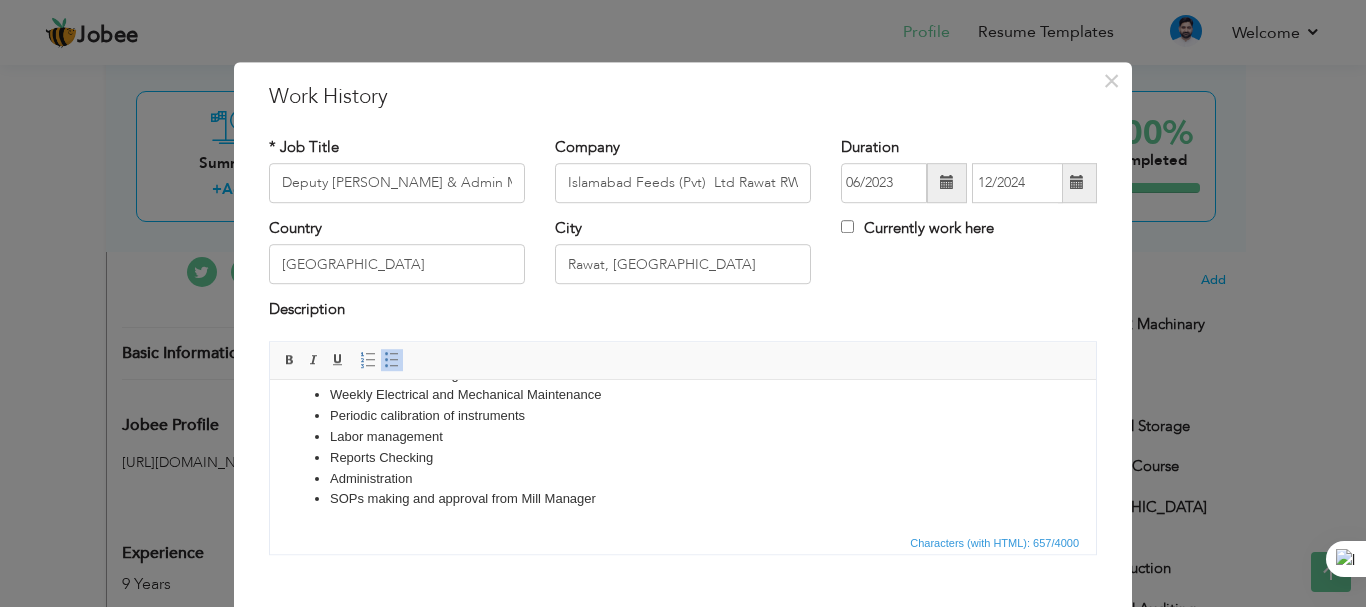 type 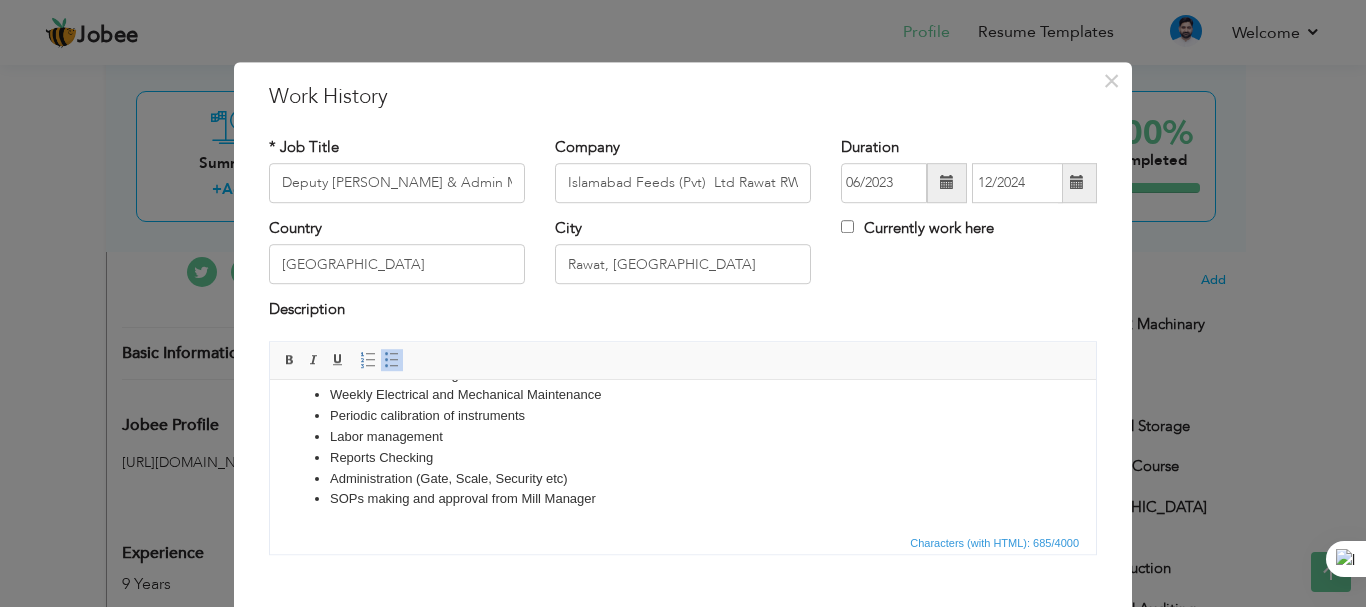 click on "Administration (Gate, Scale, Security etc)" at bounding box center [683, 478] 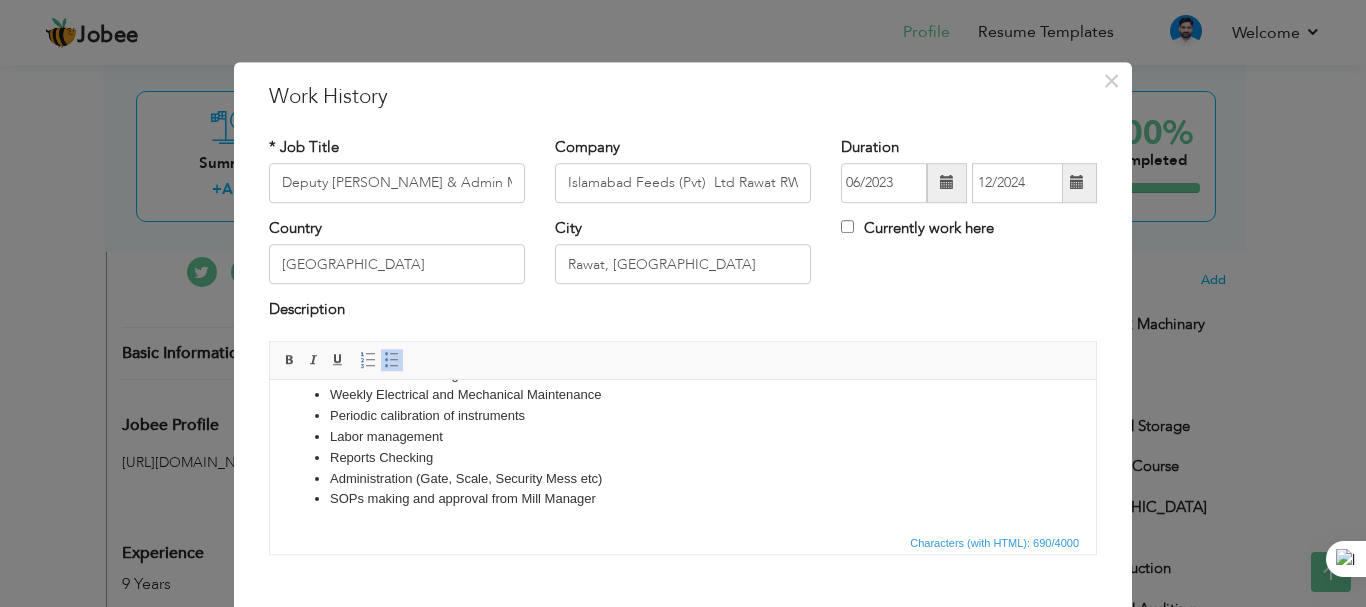 click on "Administration (Gate, Scale, Security Mess etc)" at bounding box center (683, 478) 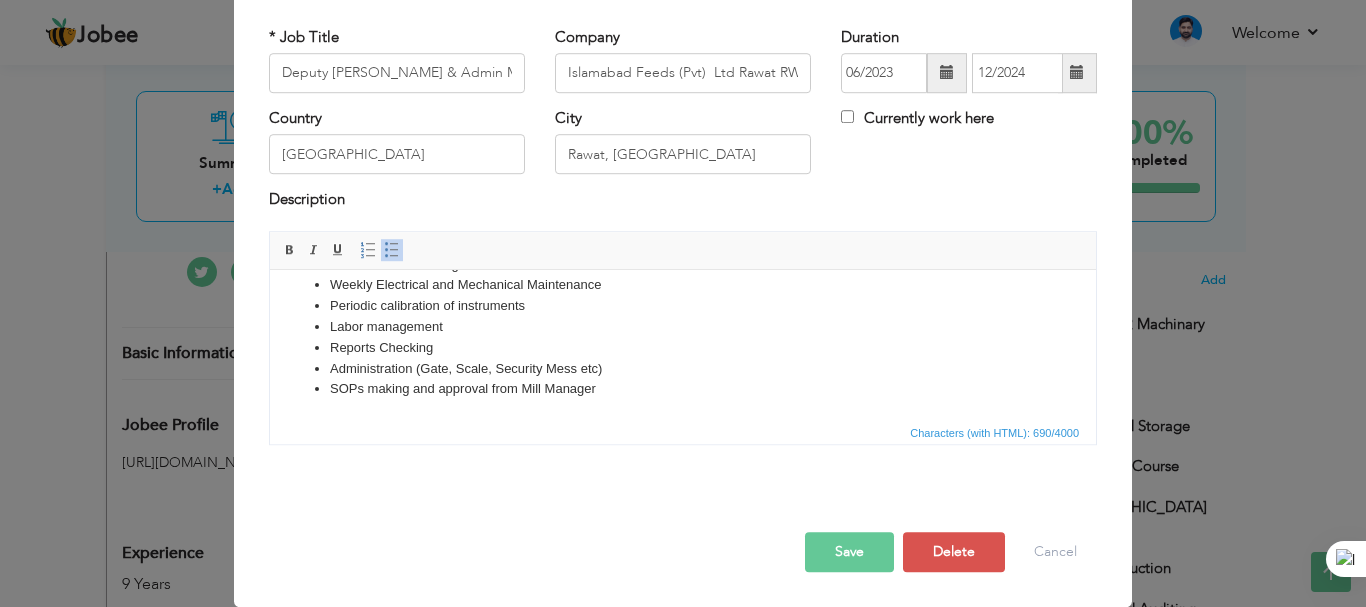click on "Save" at bounding box center [849, 552] 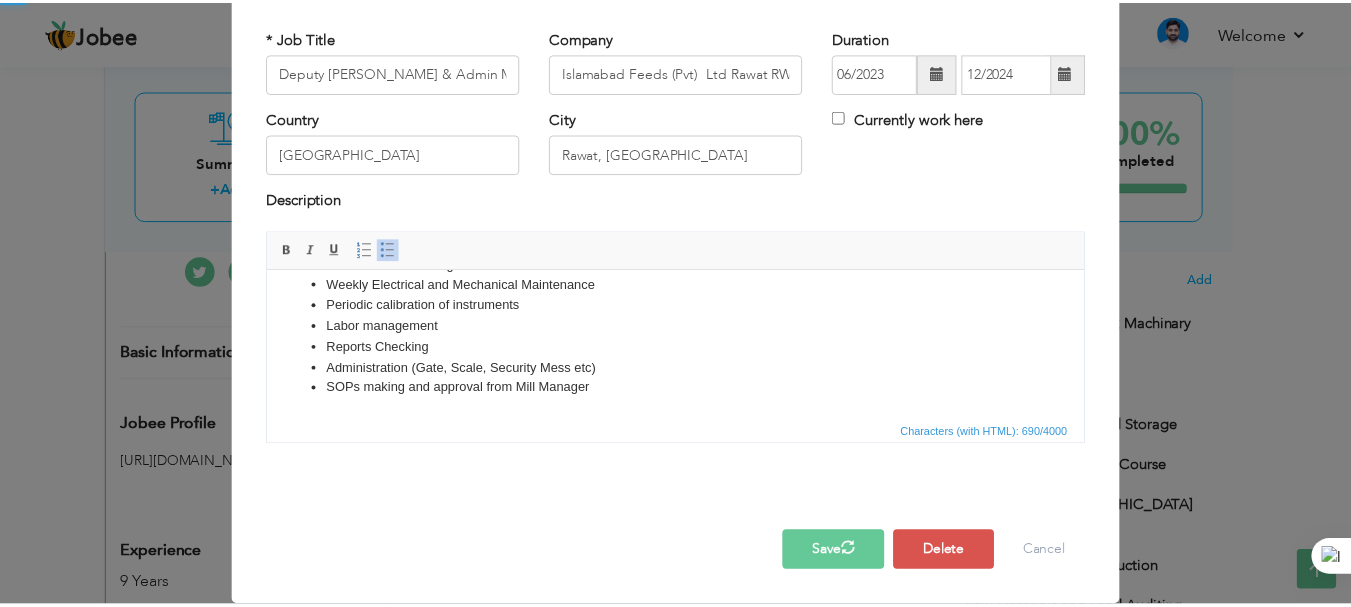 scroll, scrollTop: 0, scrollLeft: 0, axis: both 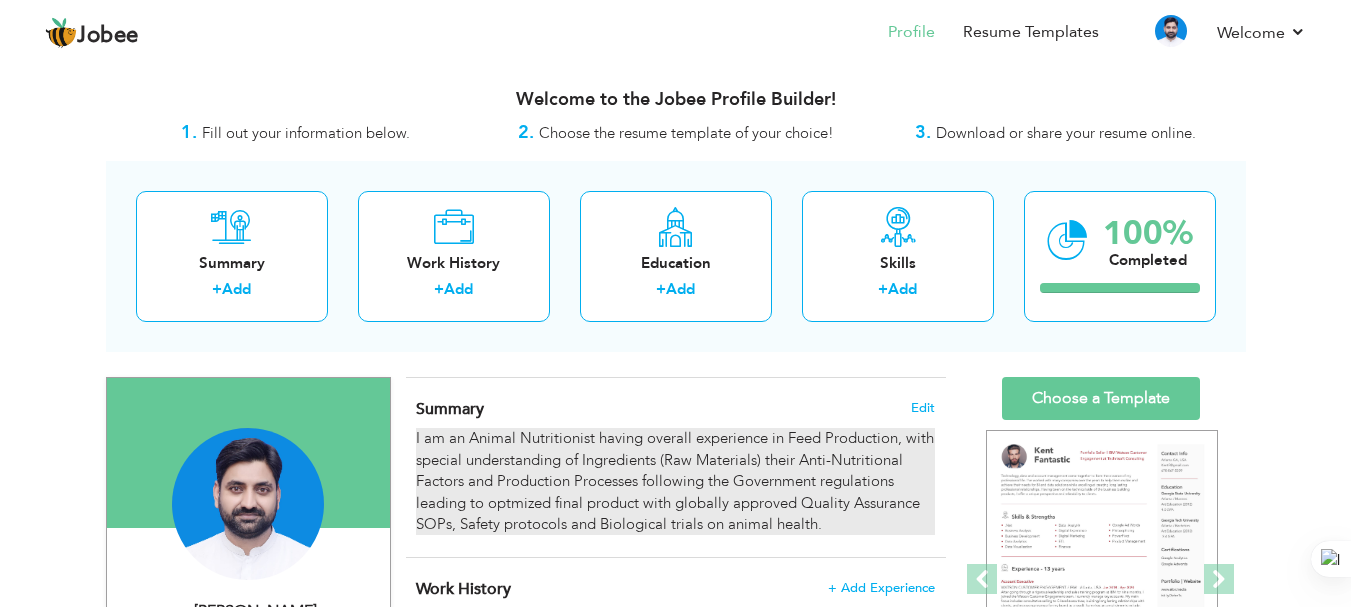 click on "I am an Animal Nutritionist having overall experience in Feed Production, with special understanding of Ingredients (Raw Materials) their Anti-Nutritional Factors and Production Processes following the Government regulations leading to optmized final product with globally approved Quality Assurance SOPs, Safety protocols and Biological trials on animal health." at bounding box center (675, 481) 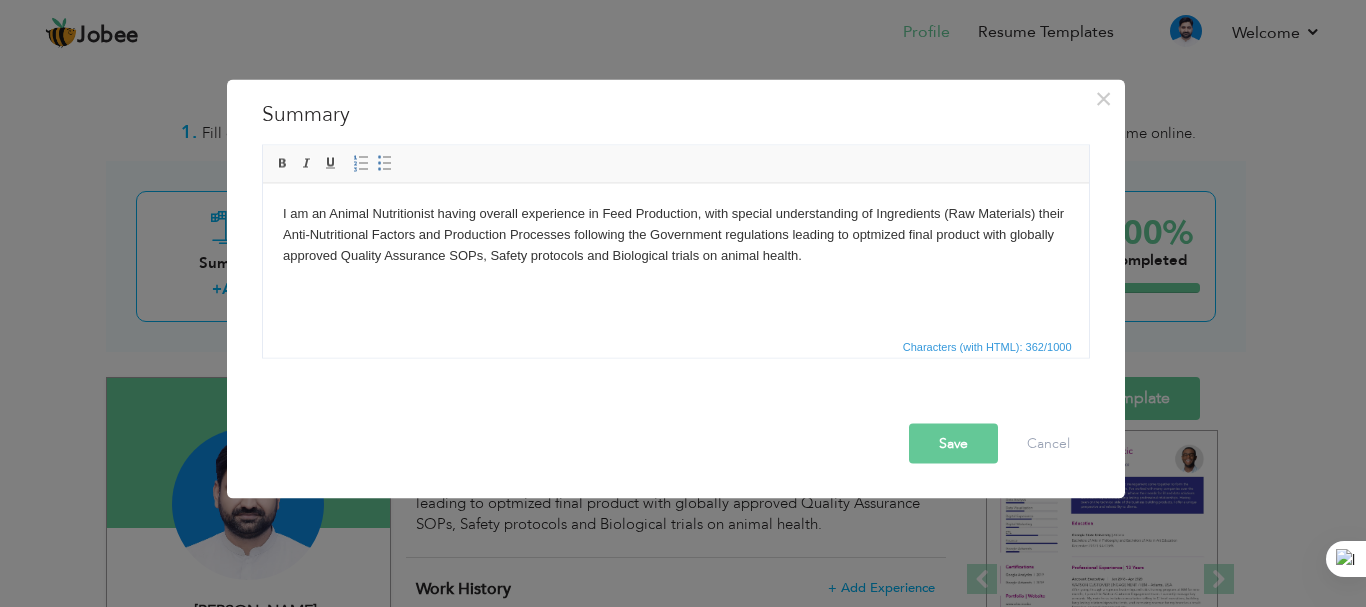 click on "I am an Animal Nutritionist having overall experience in Feed Production, with special understanding of Ingredients (Raw Materials) their Anti-Nutritional Factors and Production Processes following the Government regulations leading to optmized final product with globally approved Quality Assurance SOPs, Safety protocols and Biological trials on animal health." at bounding box center (675, 234) 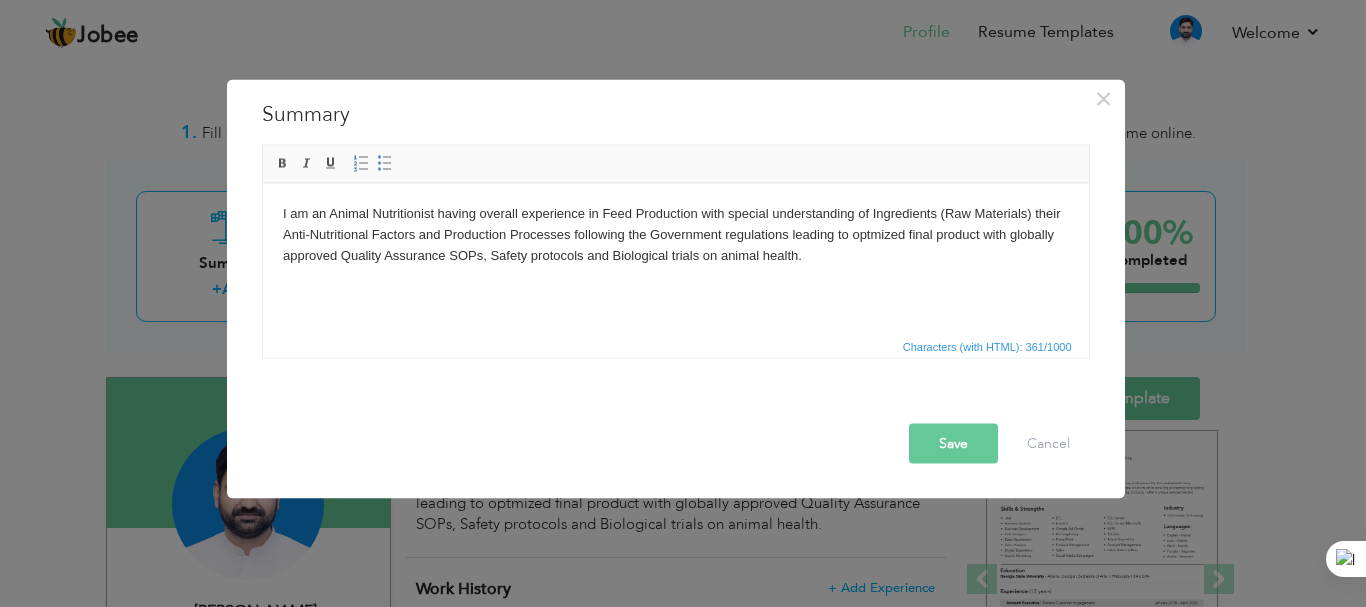 click on "Save" at bounding box center [953, 443] 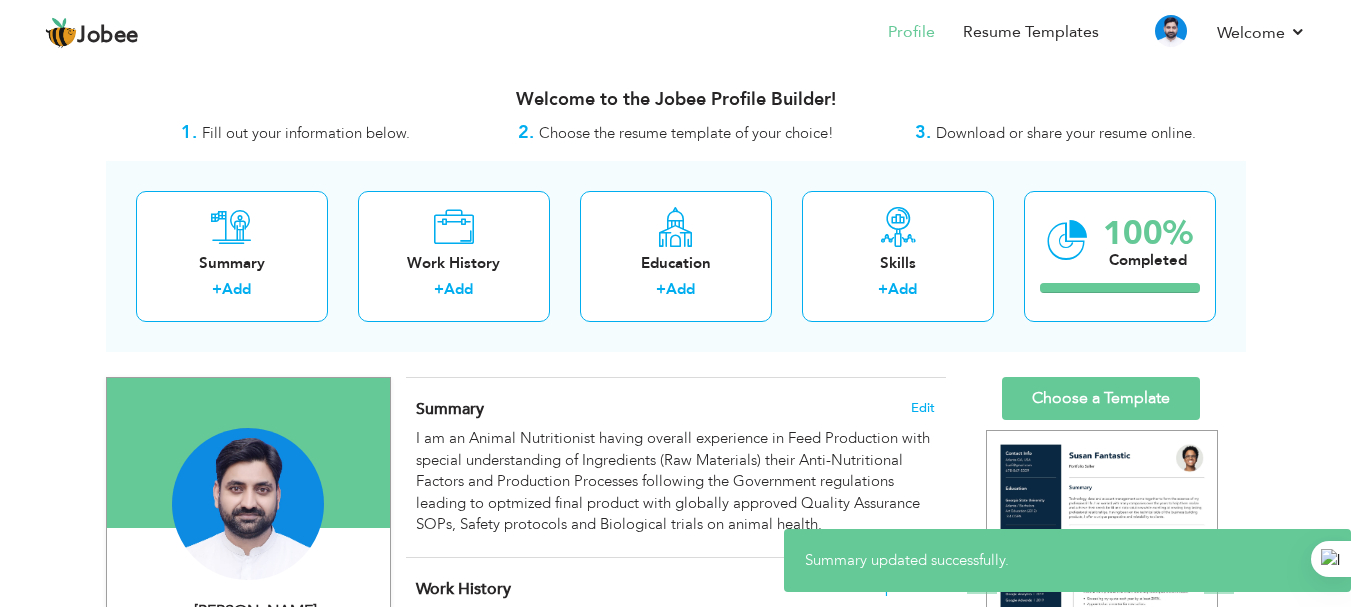 click on "View Resume
Export PDF
Profile
Summary
Public Link
Experience
Education
Awards
Work Histroy
Projects
Certifications
Skills
Preferred Job City" at bounding box center [675, 1656] 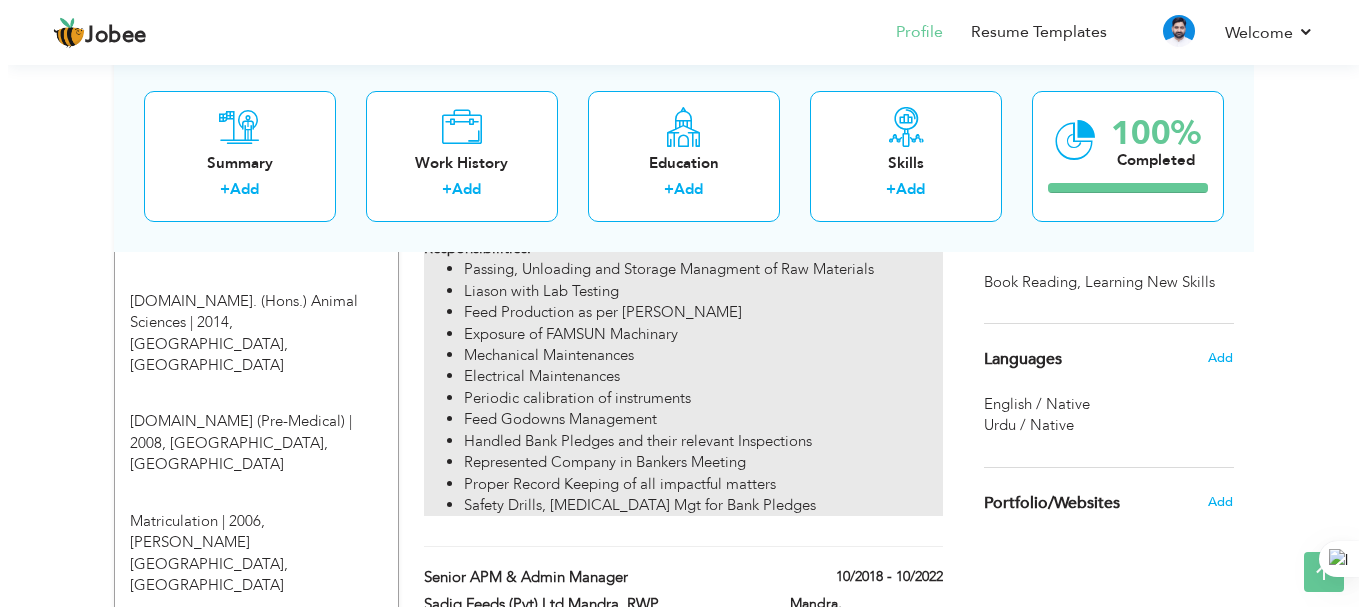 scroll, scrollTop: 833, scrollLeft: 0, axis: vertical 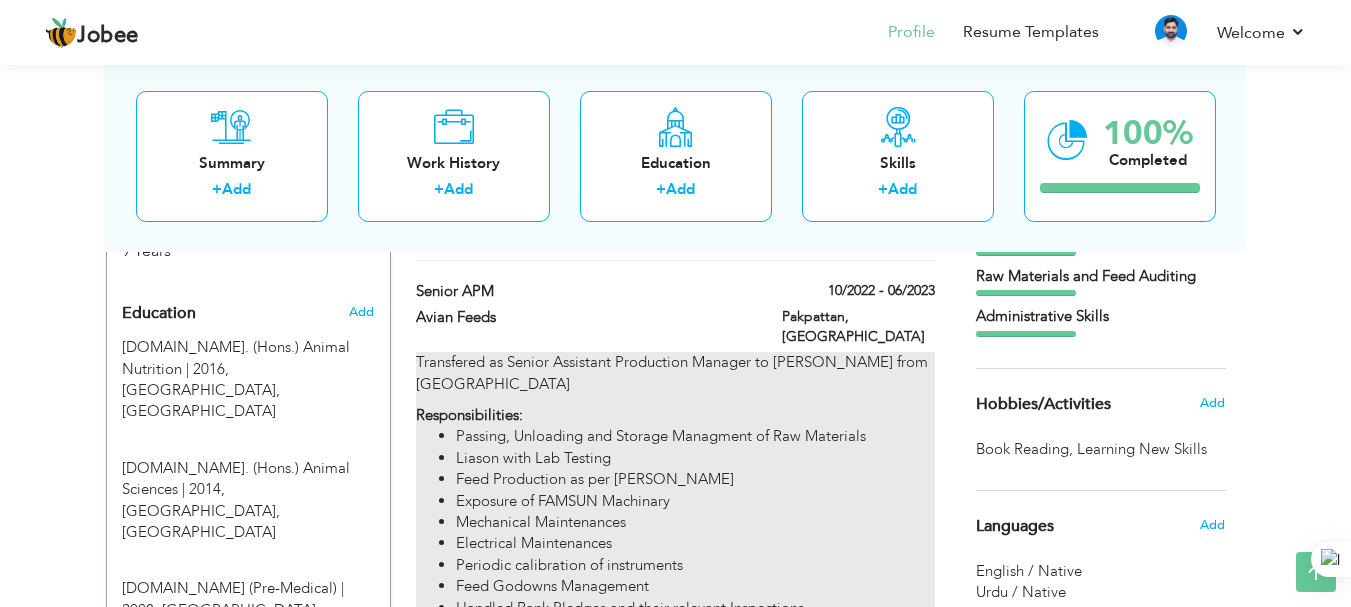 click on "Transfered as Senior Assistant Production Manager to Avian Feeds from Pakpattan
Responsibilities:
Passing, Unloading and Storage Managment of Raw Materials
Liason with Lab Testing
Feed Production as per Demand
Exposure of FAMSUN Machinary
Mechanical Maintenances
Electrical Maintenances
Periodic calibration of instruments
Feed Godowns Management
Handled Bank Pledges and their relevant Inspections
Represented Company in Bankers Meeting
Proper Record Keeping of all impactful matters
Safety Drills, Emergency Evacuation Mgt for Bank Pledges" at bounding box center [675, 517] 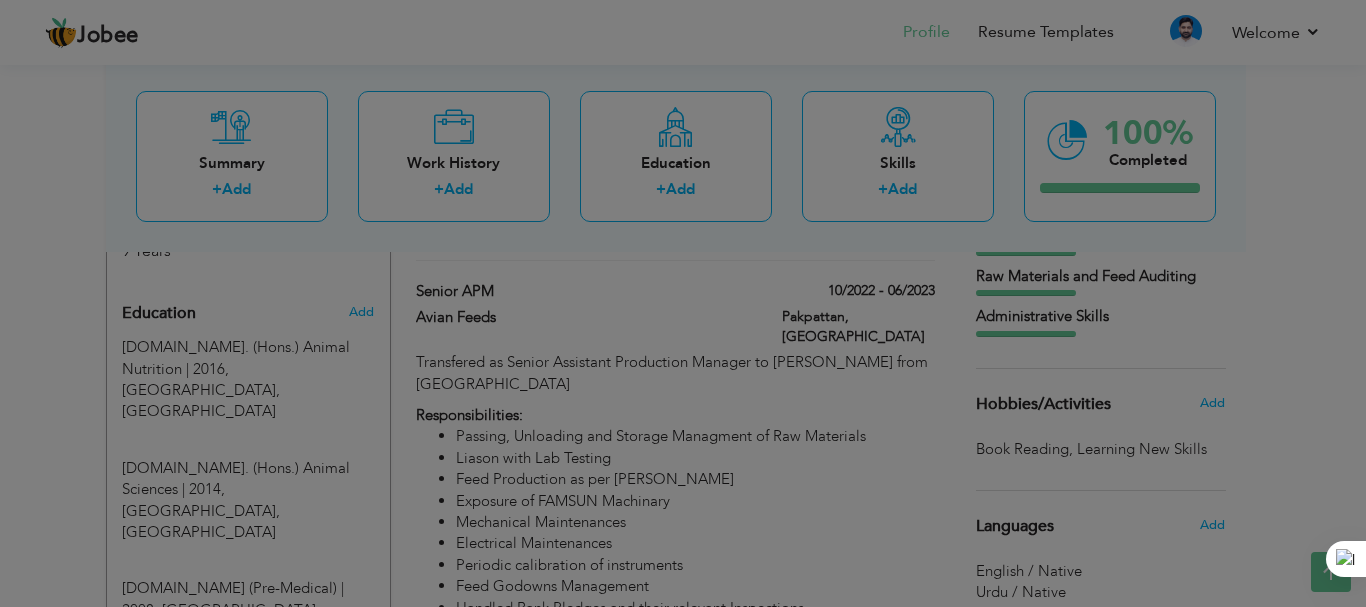 scroll, scrollTop: 0, scrollLeft: 0, axis: both 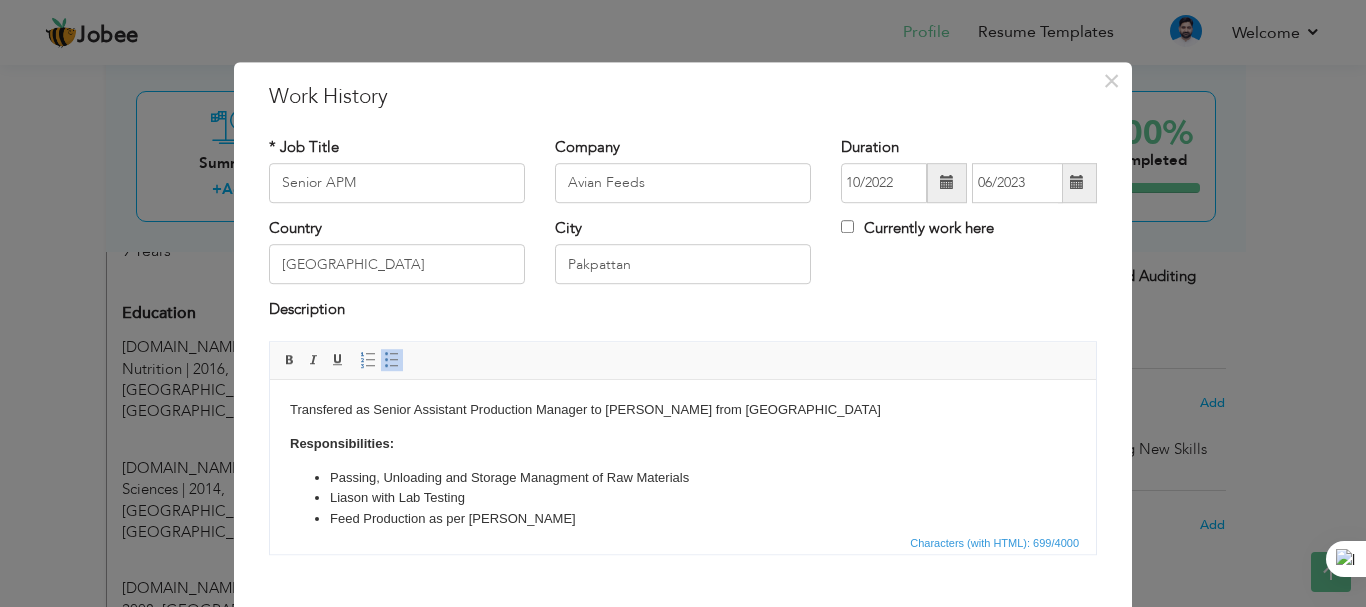 click on "Transfered as Senior Assistant Production Manager to Avian Feeds from Pakpattan" at bounding box center (683, 409) 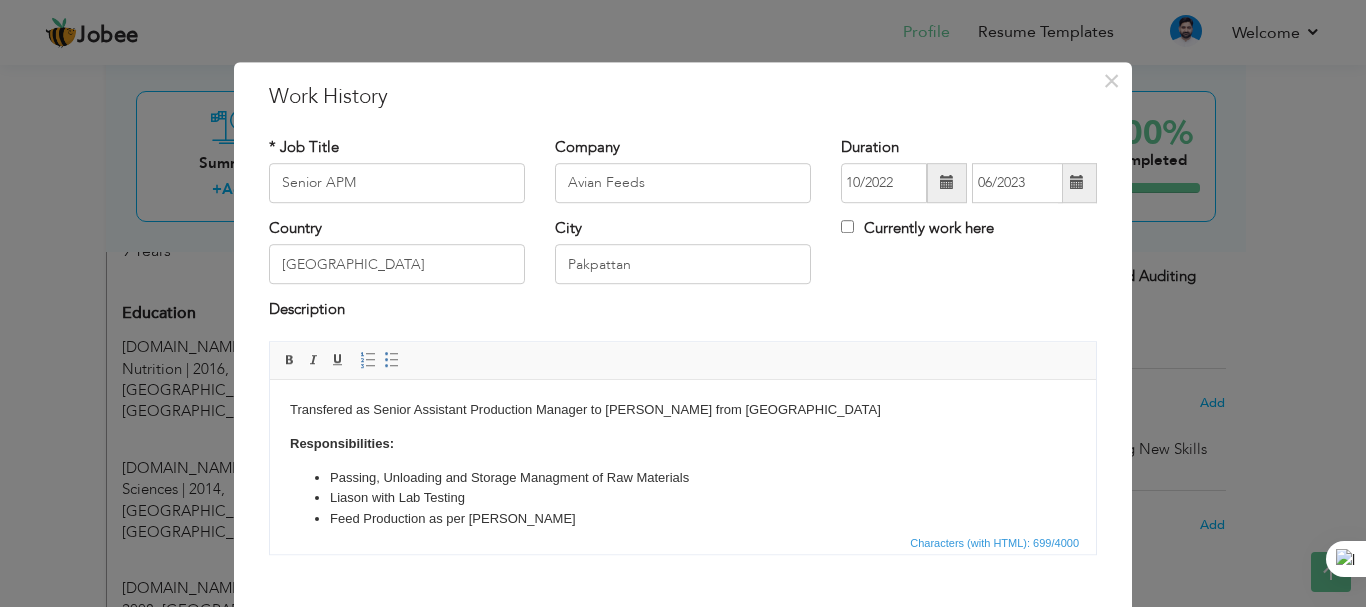 type 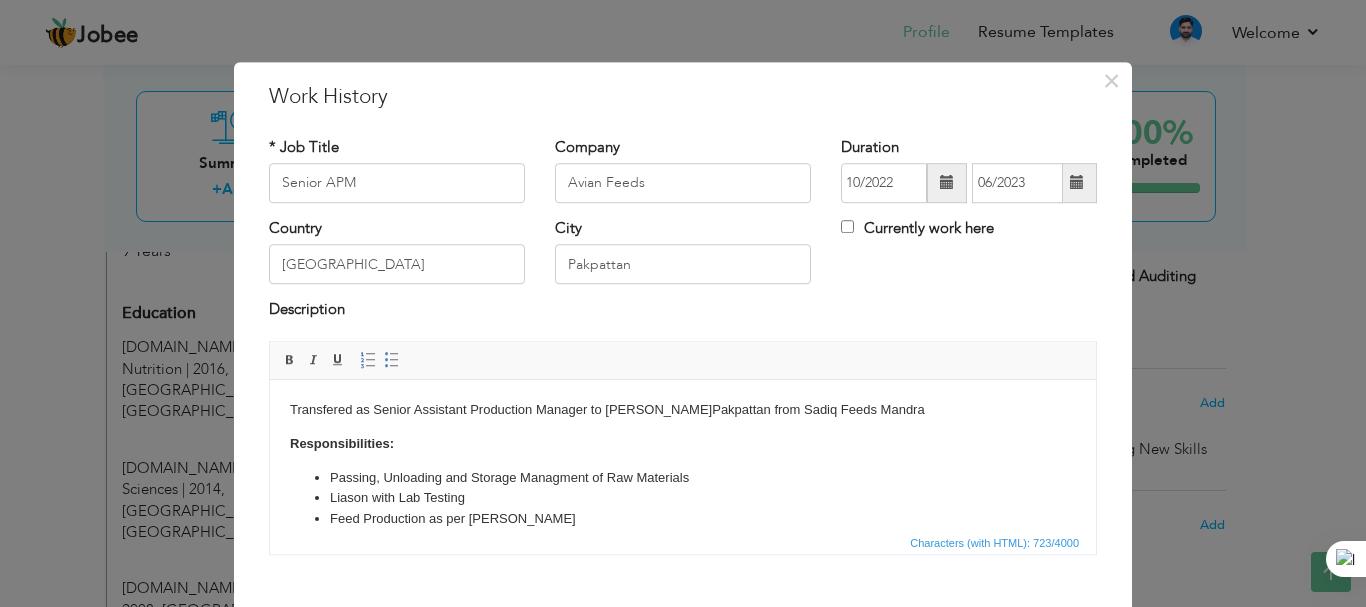 scroll, scrollTop: 167, scrollLeft: 0, axis: vertical 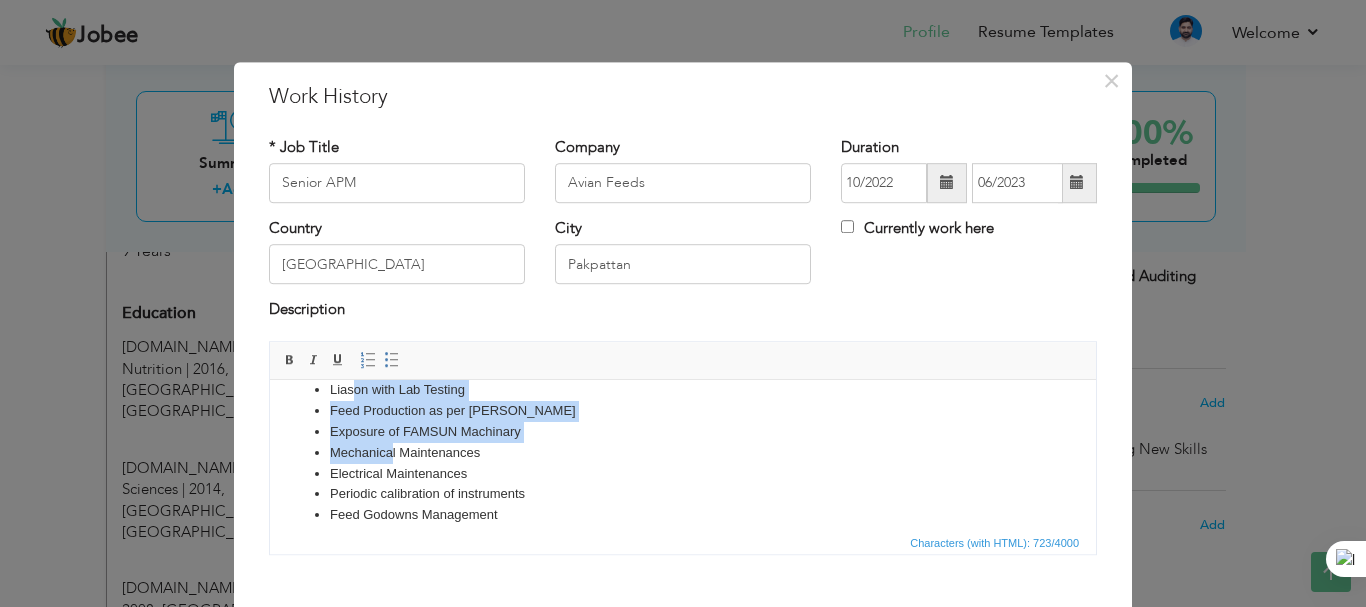 drag, startPoint x: 393, startPoint y: 392, endPoint x: 351, endPoint y: 399, distance: 42.579338 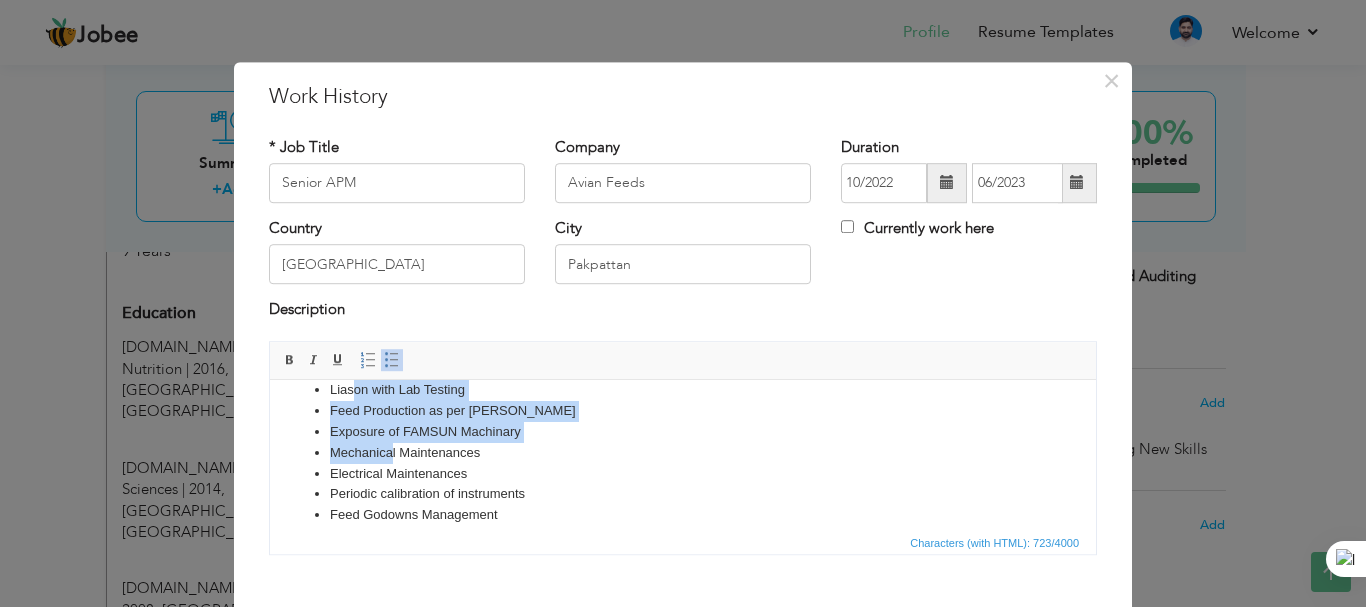 click on "Mechanical Maintenances" at bounding box center (683, 452) 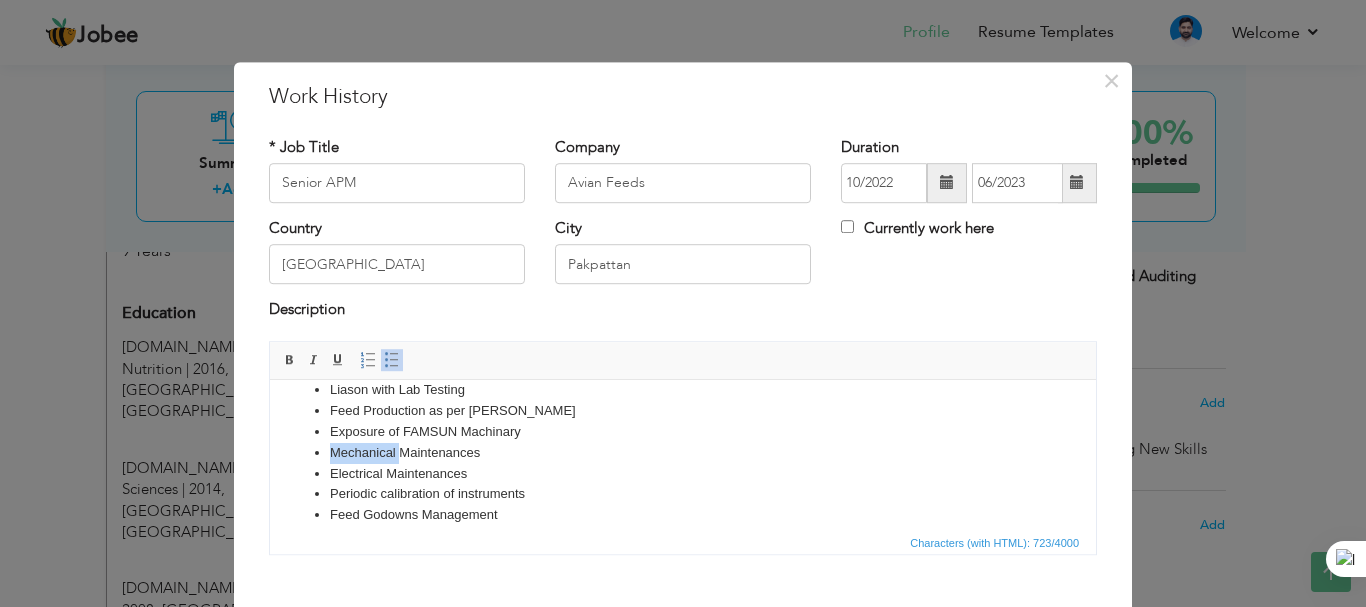 click on "Mechanical Maintenances" at bounding box center (683, 452) 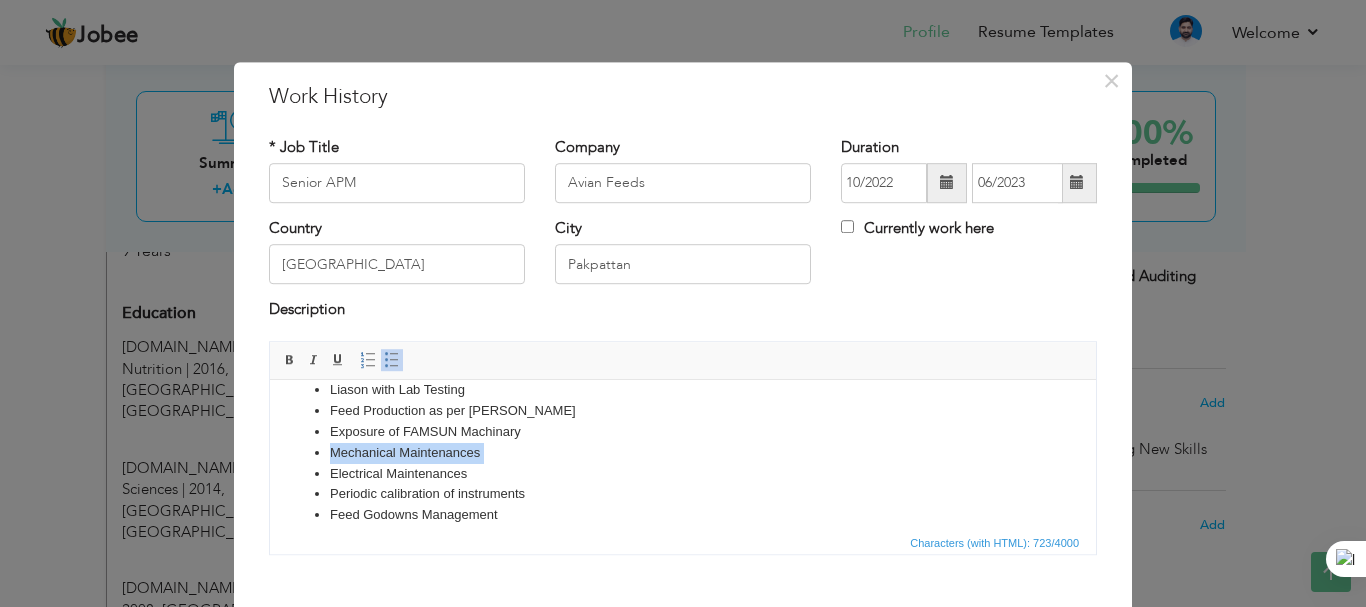 click on "Mechanical Maintenances" at bounding box center (683, 452) 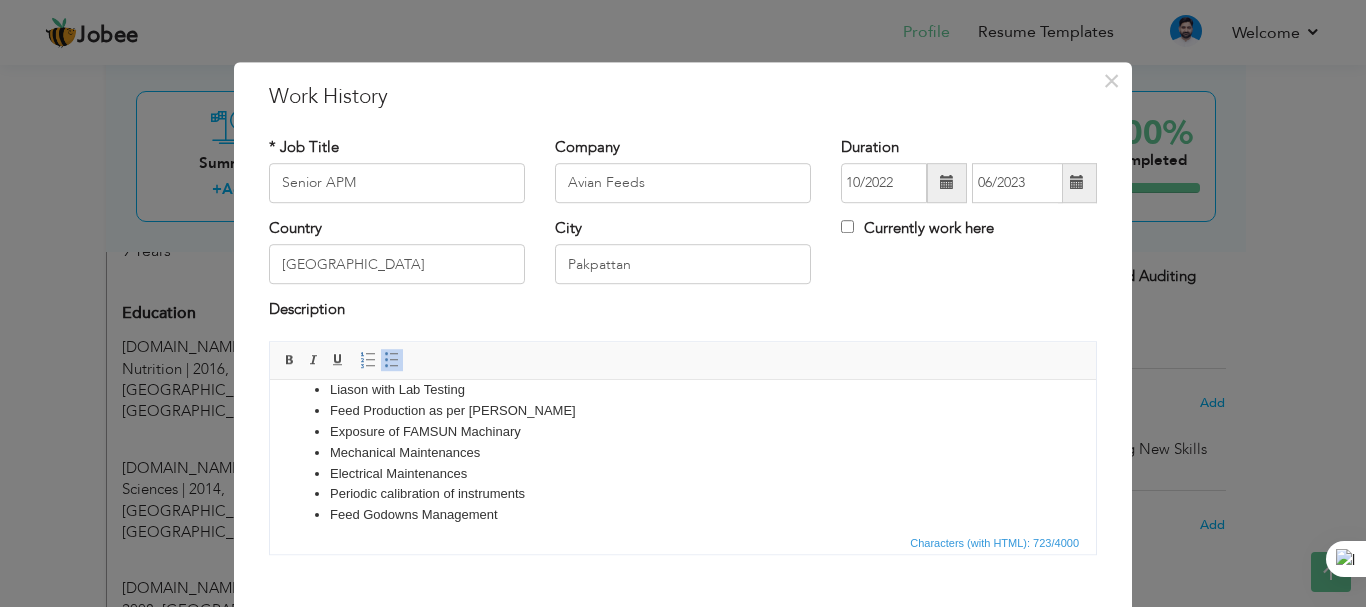 click on "Mechanical Maintenances" at bounding box center (683, 452) 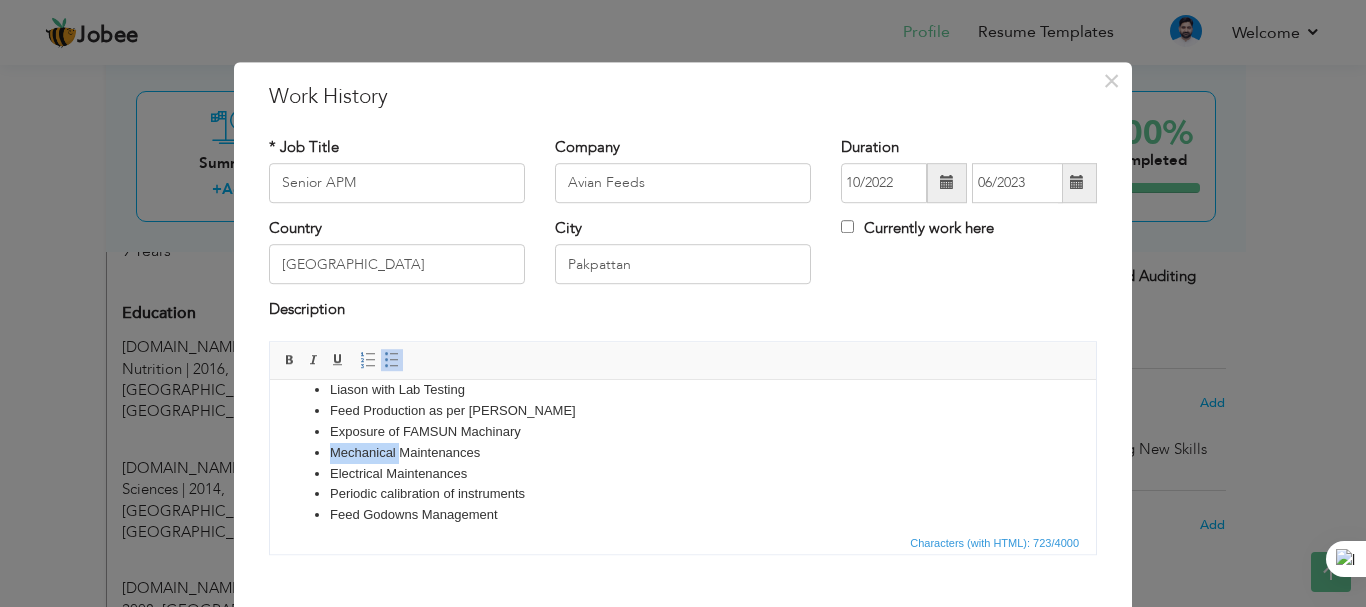 click on "Mechanical Maintenances" at bounding box center [683, 452] 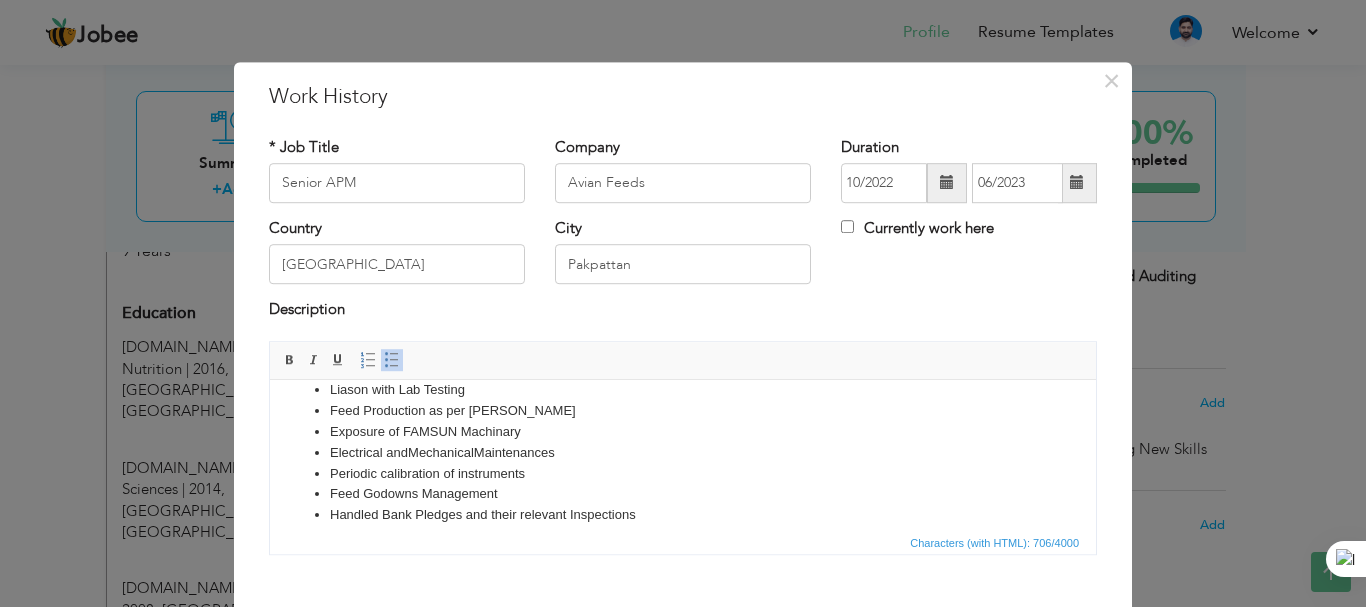 scroll, scrollTop: 112, scrollLeft: 0, axis: vertical 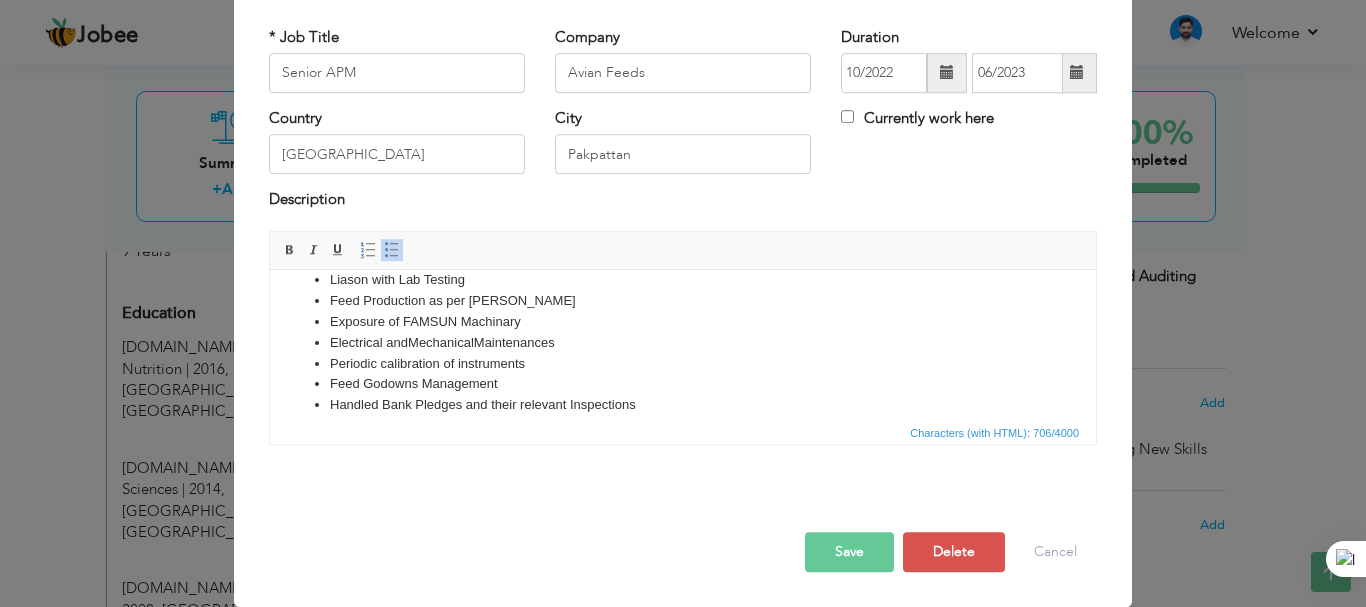 click on "Save" at bounding box center [849, 552] 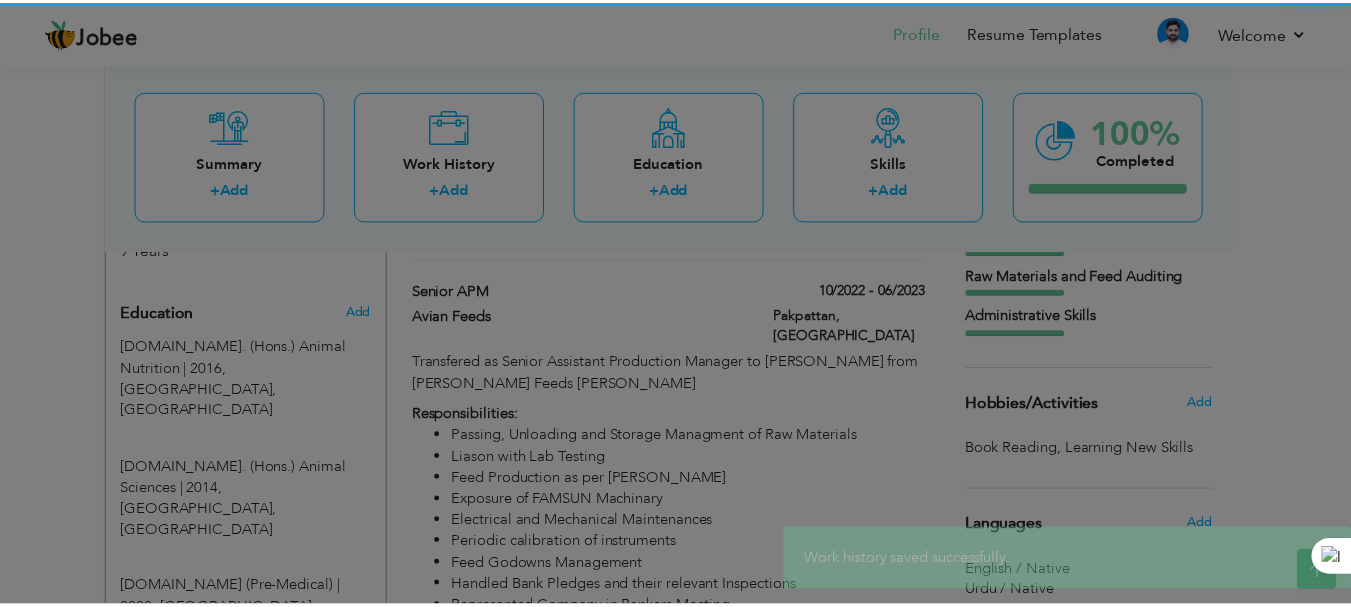 scroll, scrollTop: 0, scrollLeft: 0, axis: both 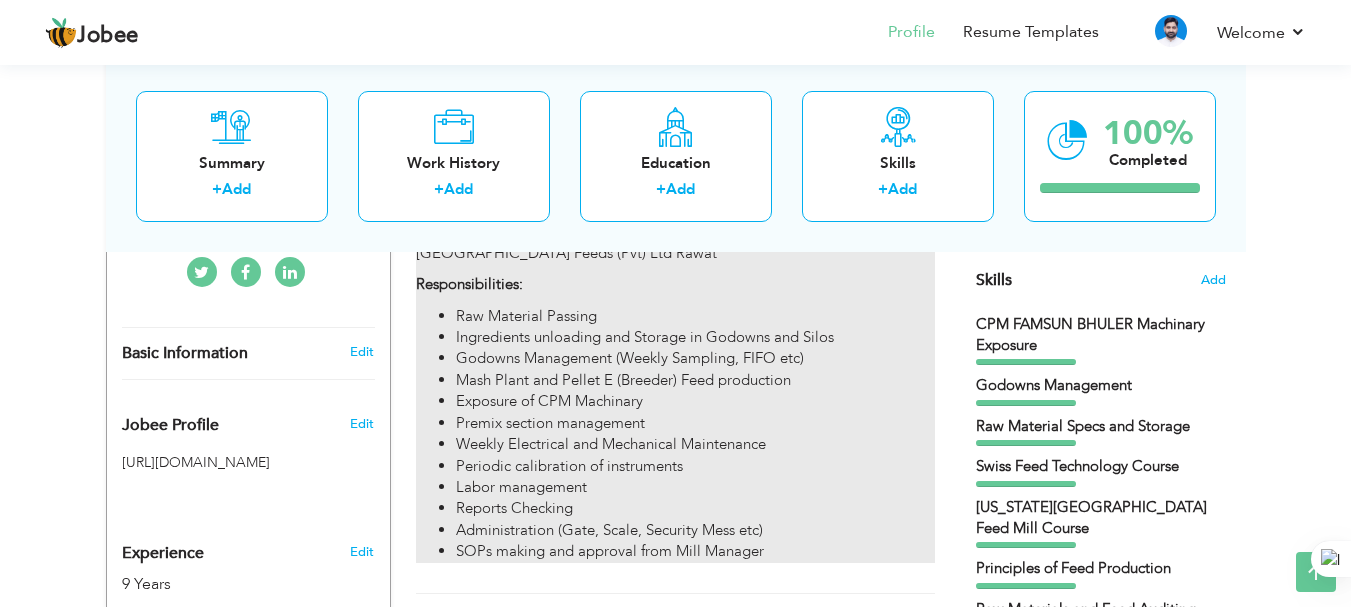 click on "Weekly Electrical and Mechanical Maintenance" at bounding box center (695, 444) 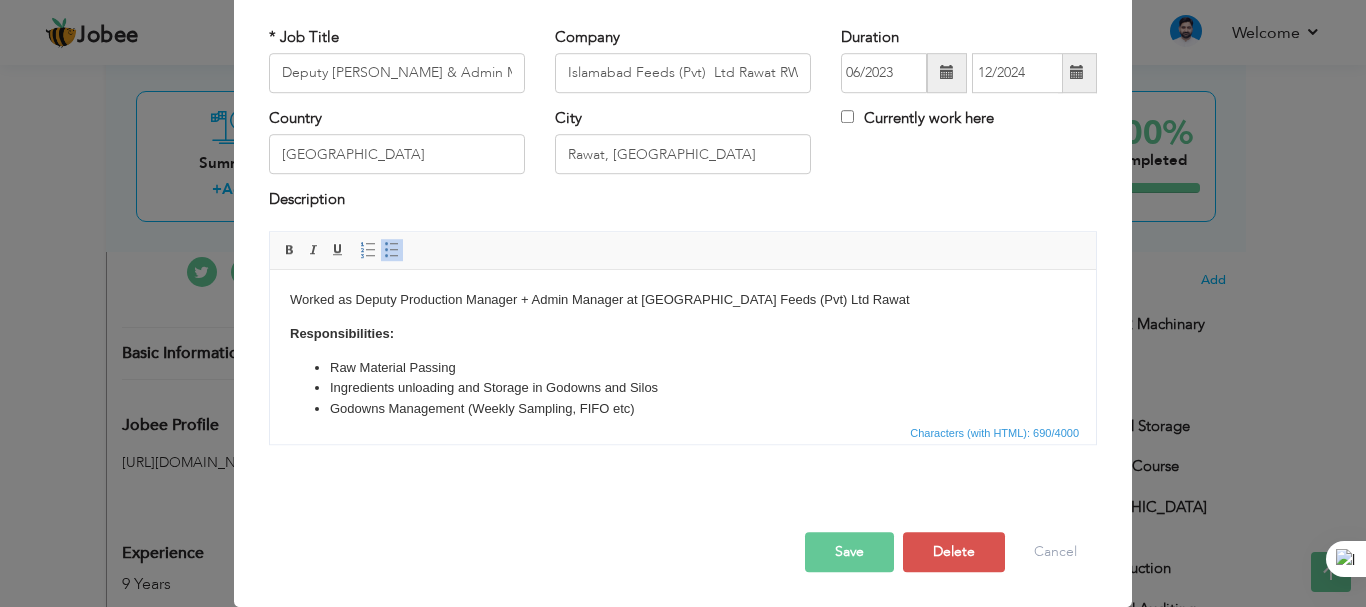 scroll, scrollTop: 0, scrollLeft: 0, axis: both 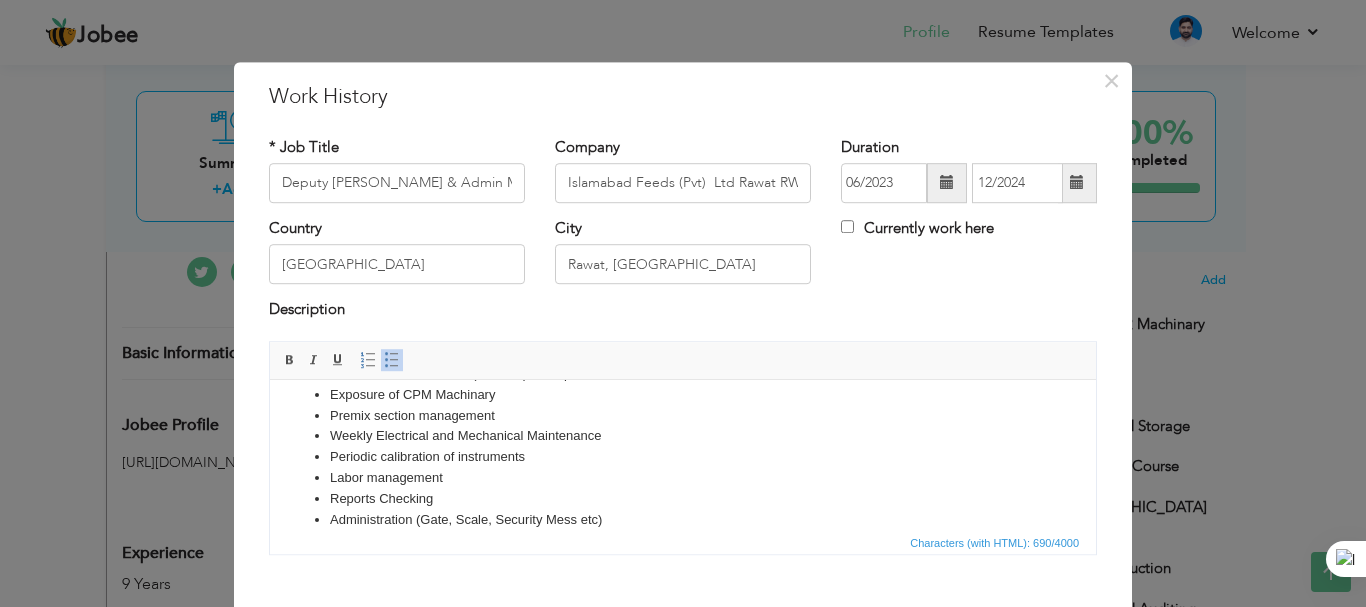 click on "Weekly Electrical and Mechanical Maintenance" at bounding box center (683, 435) 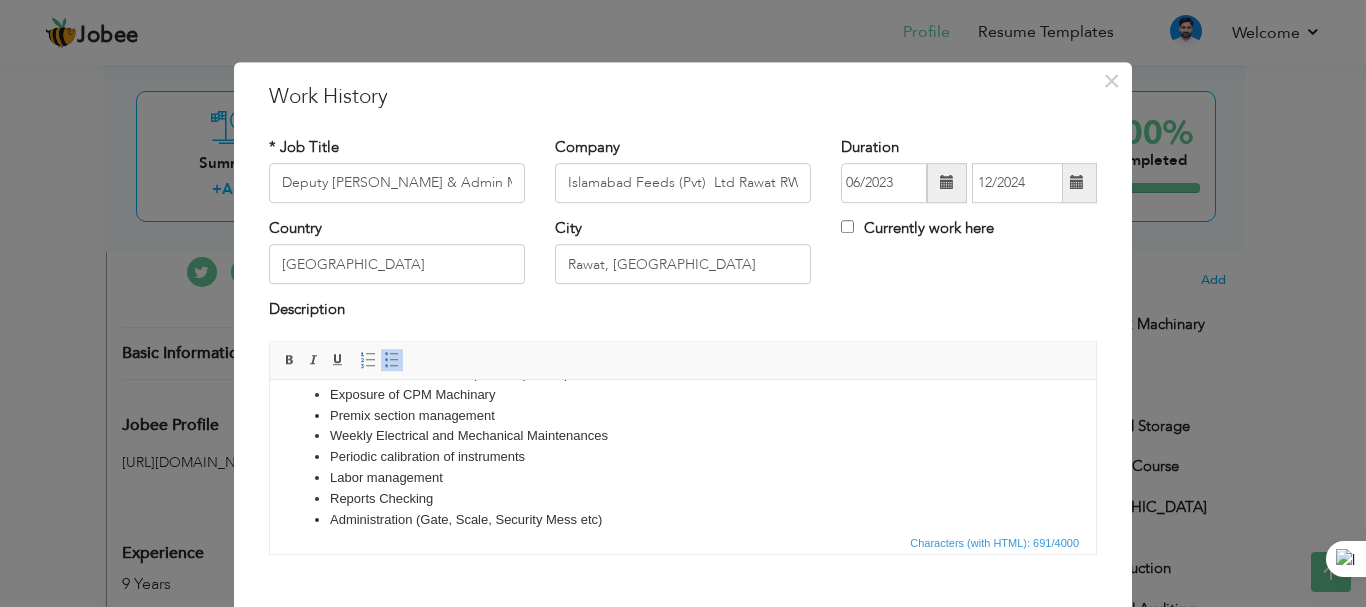 scroll, scrollTop: 207, scrollLeft: 0, axis: vertical 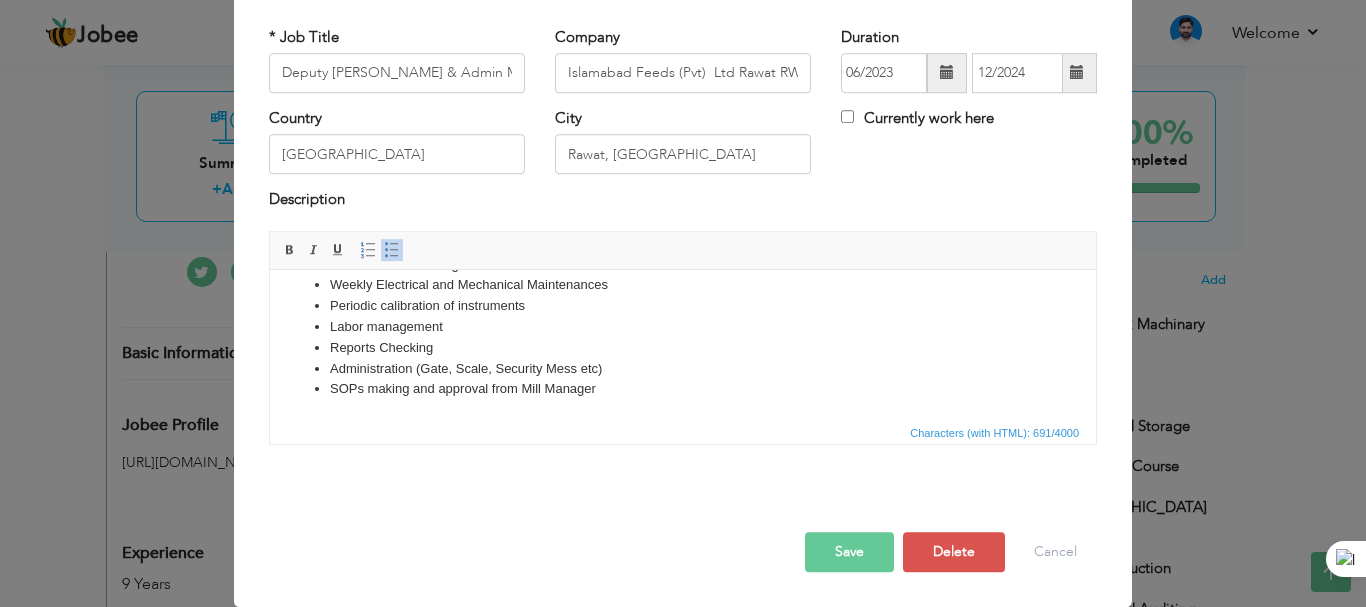 click on "Save" at bounding box center (849, 552) 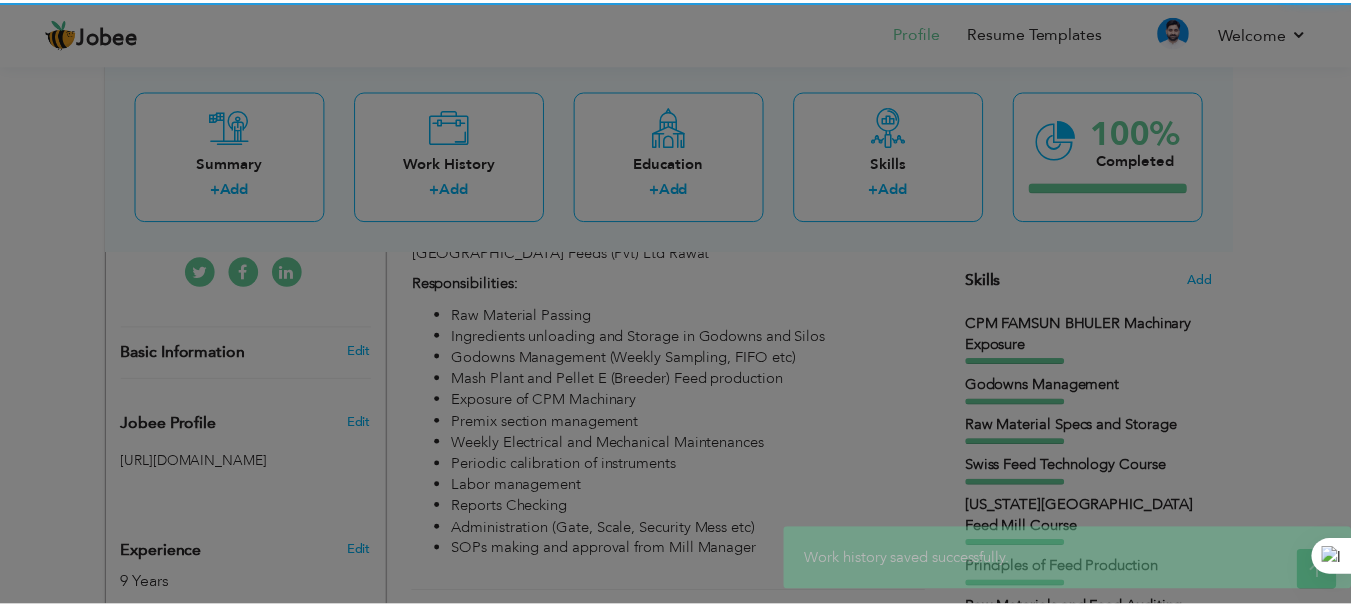 scroll, scrollTop: 0, scrollLeft: 0, axis: both 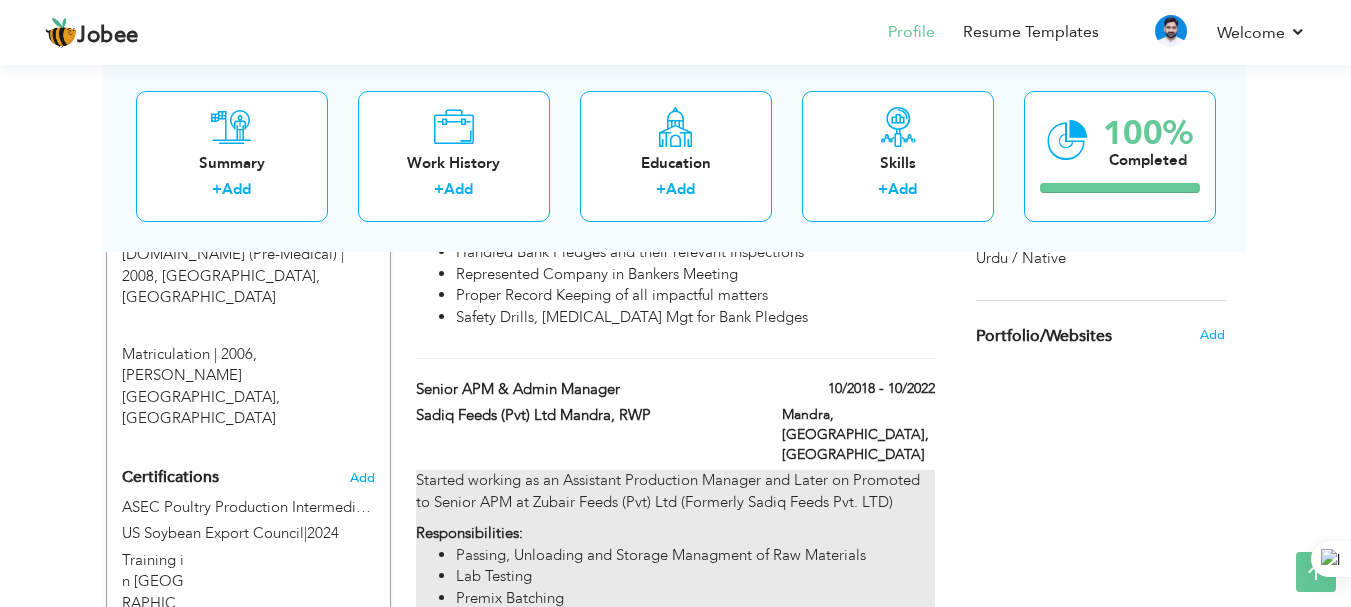 click on "Started working as an Assistant Production Manager and Later on Promoted to Senior APM at Zubair Feeds (Pvt) Ltd (Formerly Sadiq Feeds Pvt. LTD)" at bounding box center (675, 491) 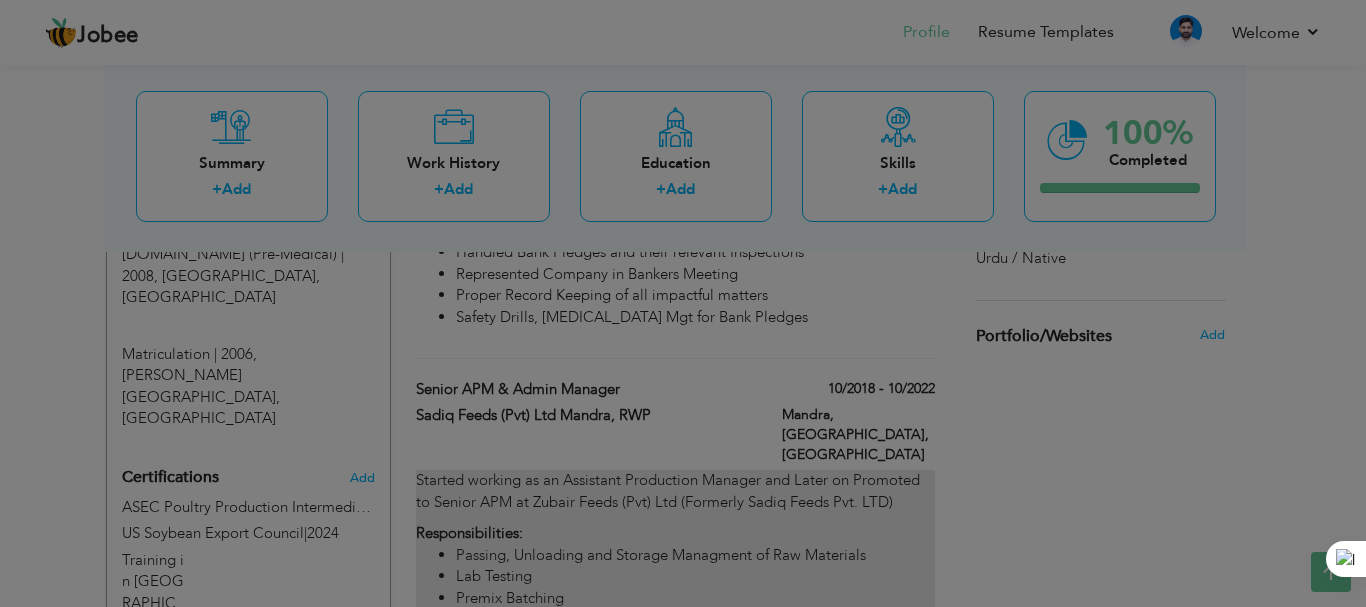 scroll, scrollTop: 0, scrollLeft: 0, axis: both 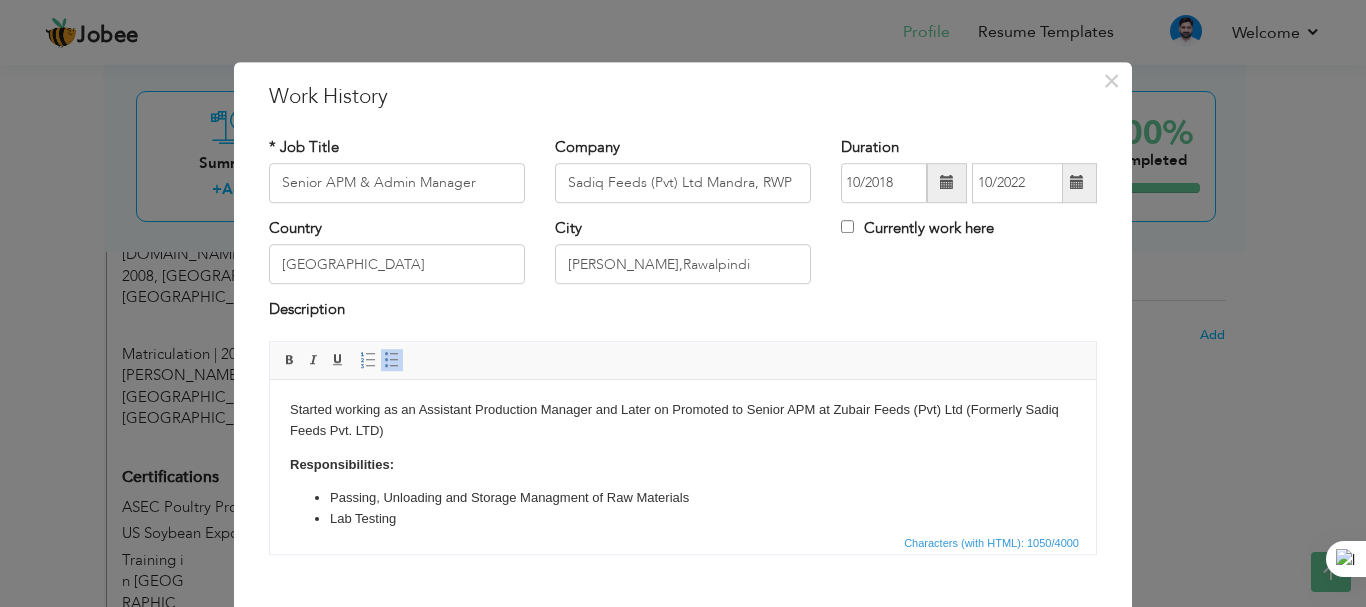 click on "Started working as an Assistant Production Manager and Later on Promoted to Senior APM at Zubair Feeds (Pvt) Ltd (Formerly Sadiq Feeds Pvt. LTD)" at bounding box center [683, 420] 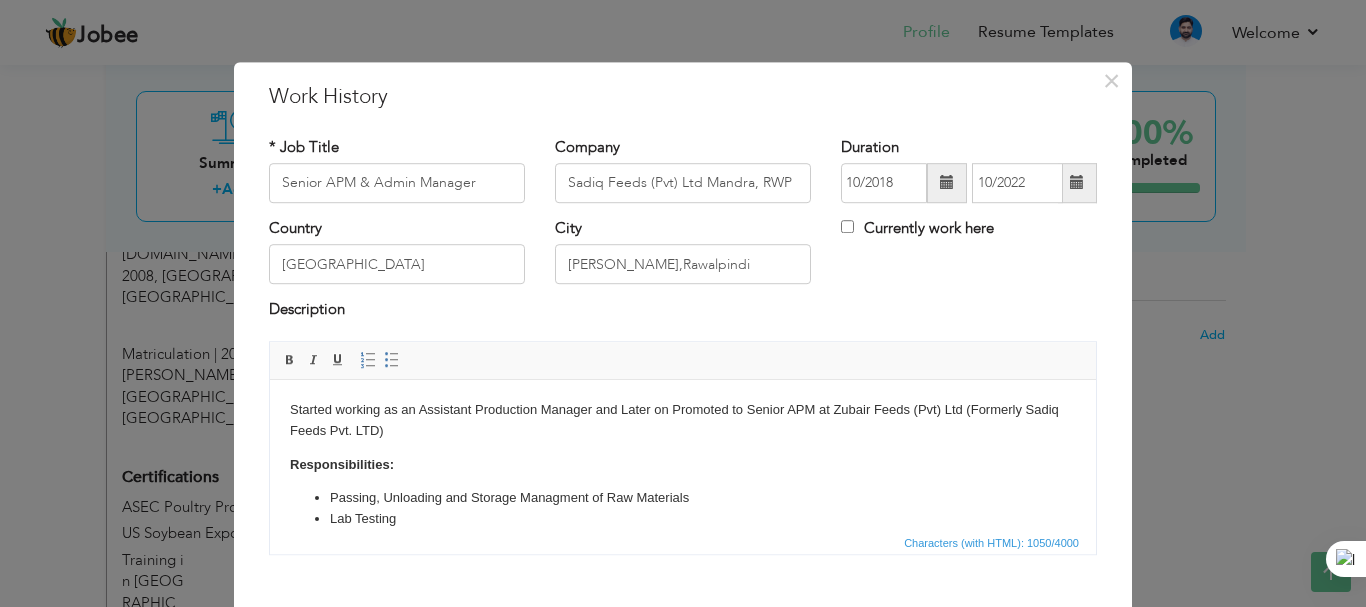 type 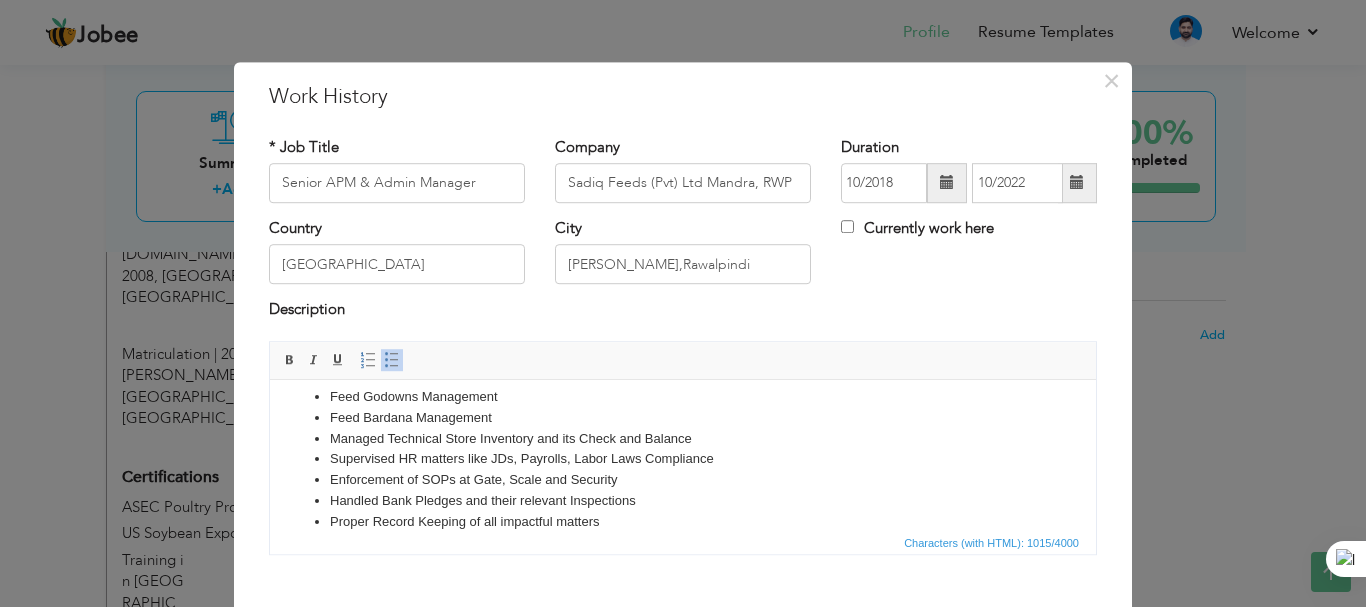 scroll, scrollTop: 268, scrollLeft: 0, axis: vertical 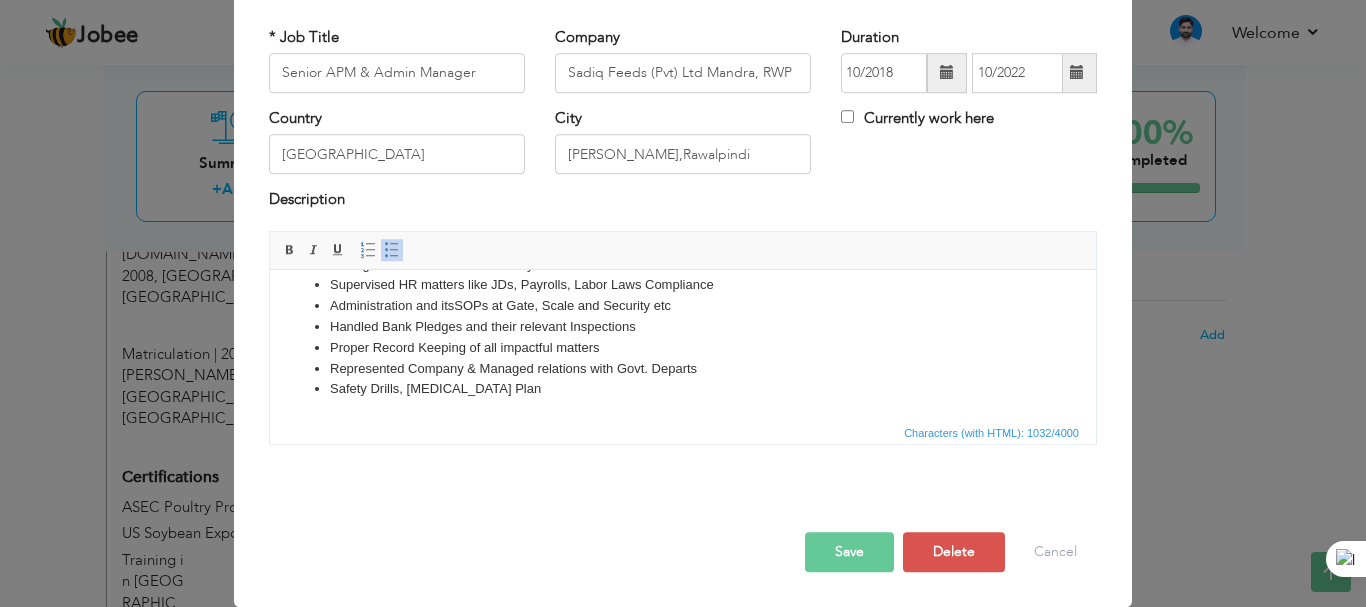 click on "Save" at bounding box center [849, 552] 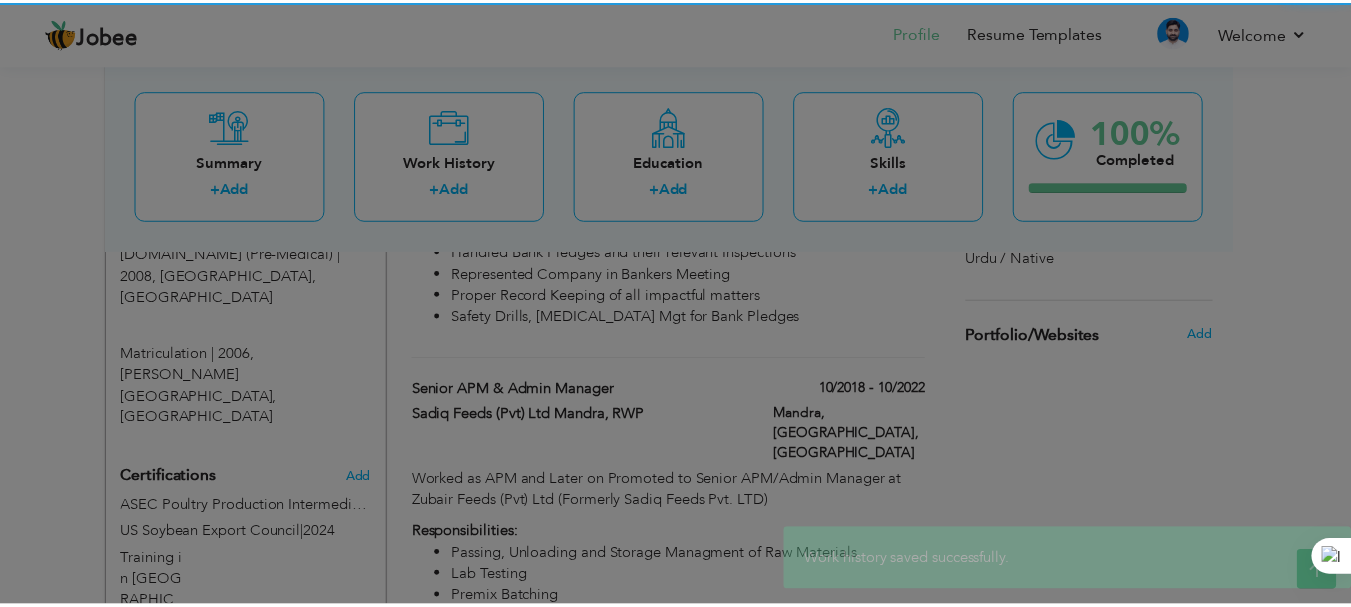 scroll, scrollTop: 0, scrollLeft: 0, axis: both 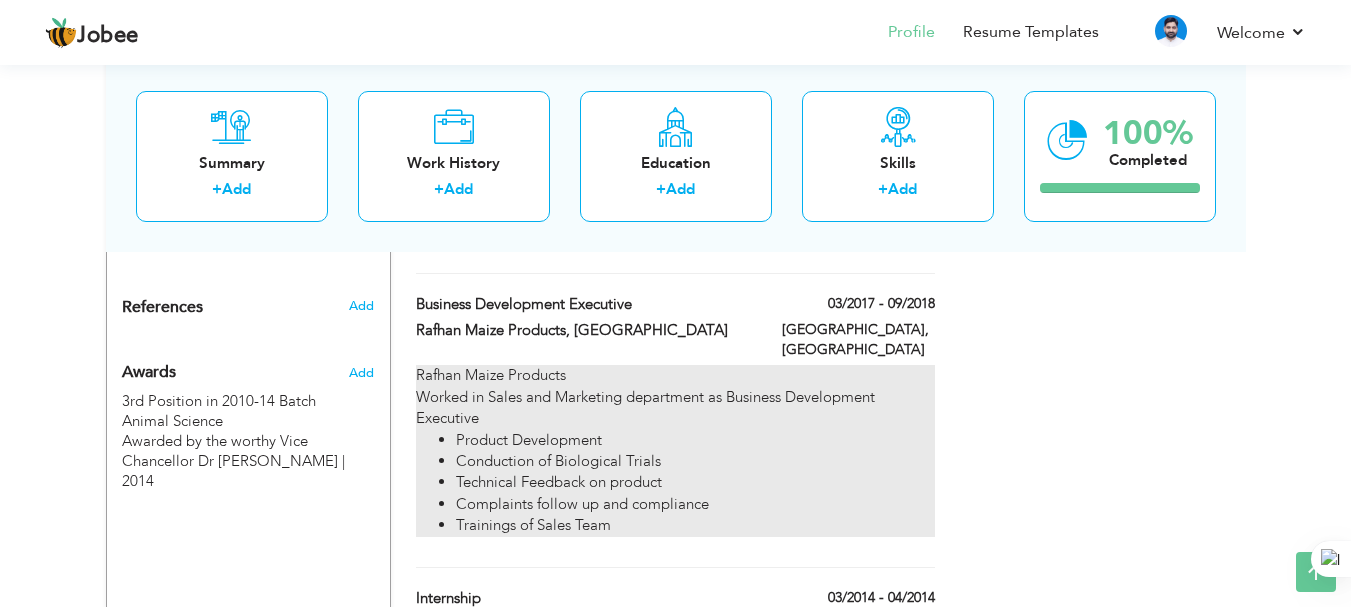 click on "Technical Feedback on product" at bounding box center (695, 482) 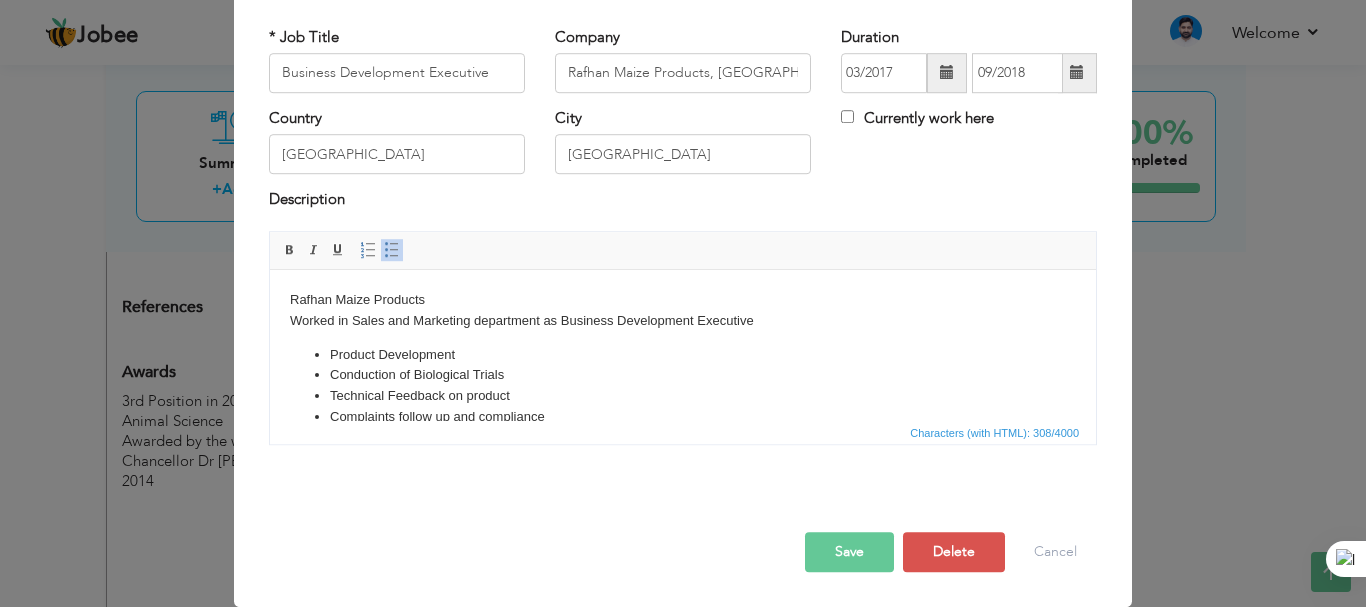 scroll, scrollTop: 0, scrollLeft: 0, axis: both 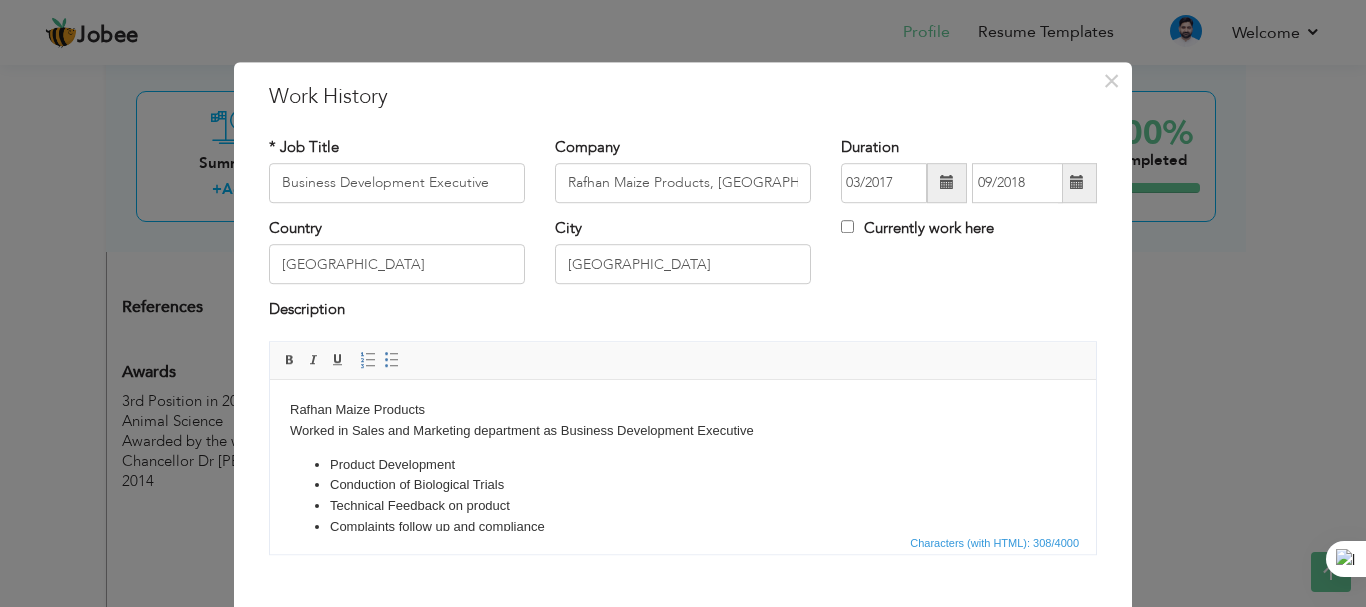 click on "Technical Feedback on product" at bounding box center [683, 505] 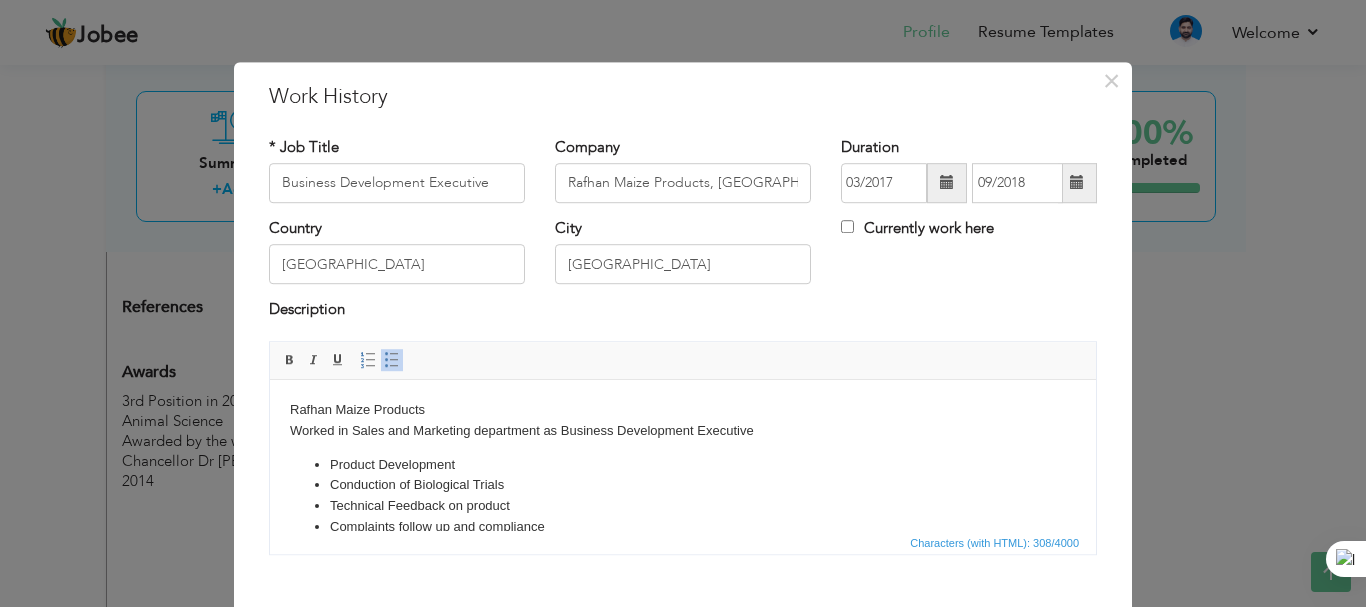 type 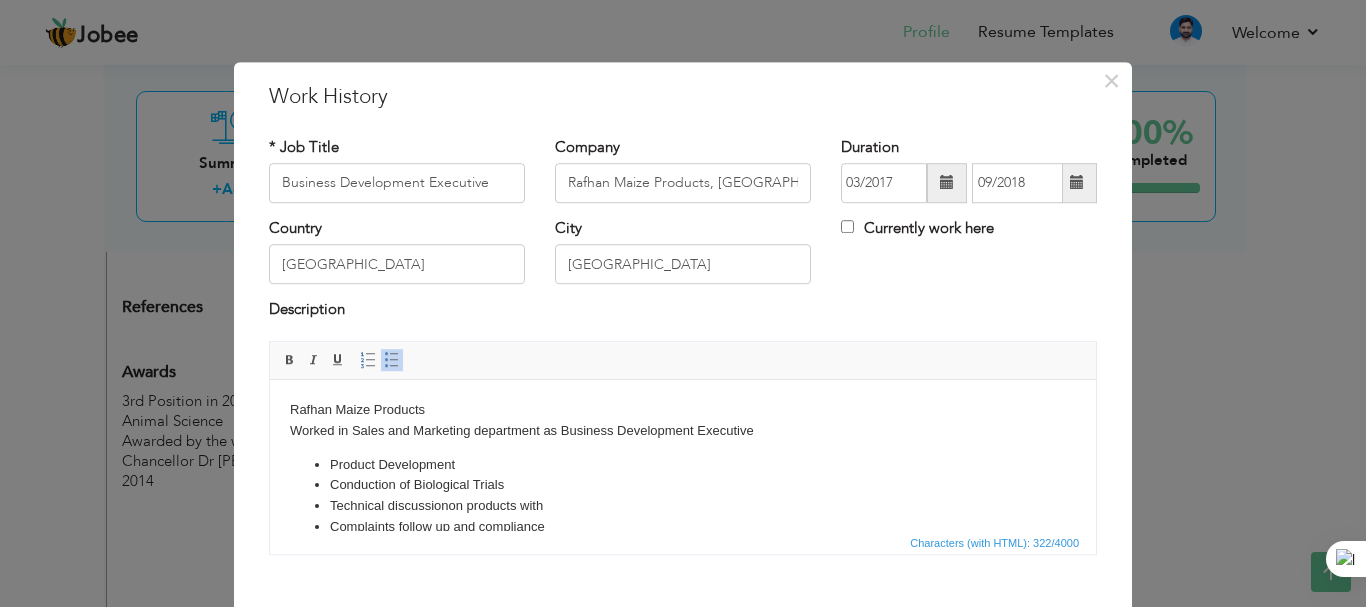scroll, scrollTop: 5, scrollLeft: 0, axis: vertical 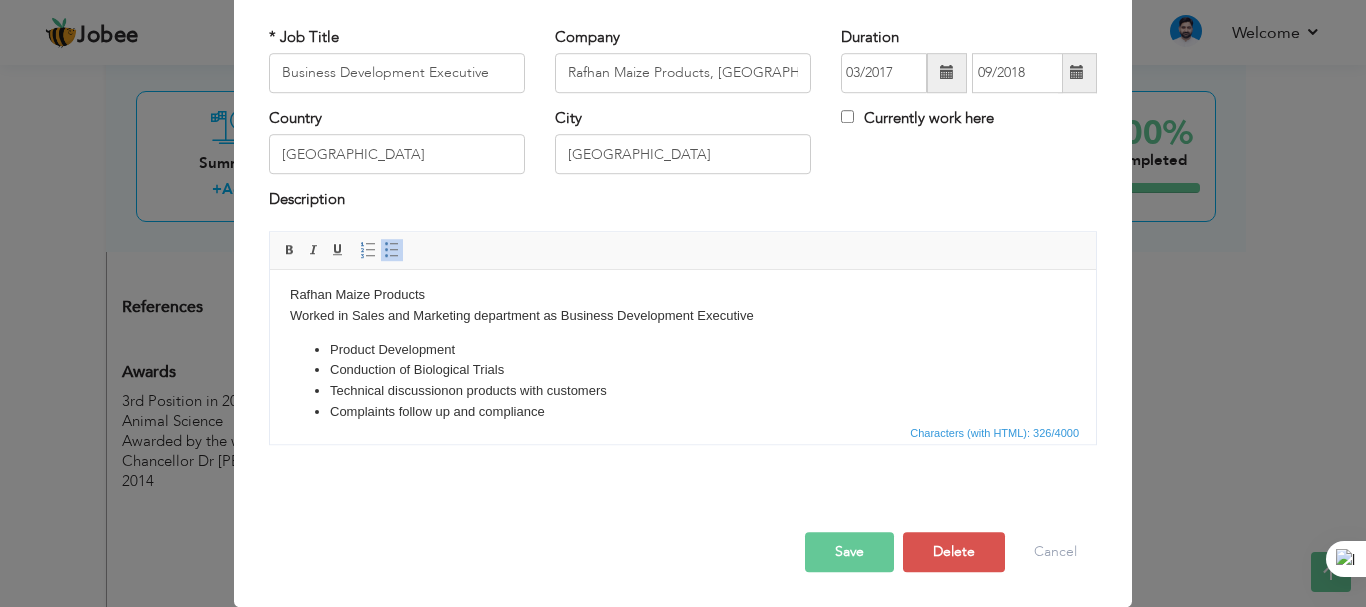 click on "Characters (with HTML): 326/4000" at bounding box center [683, 432] 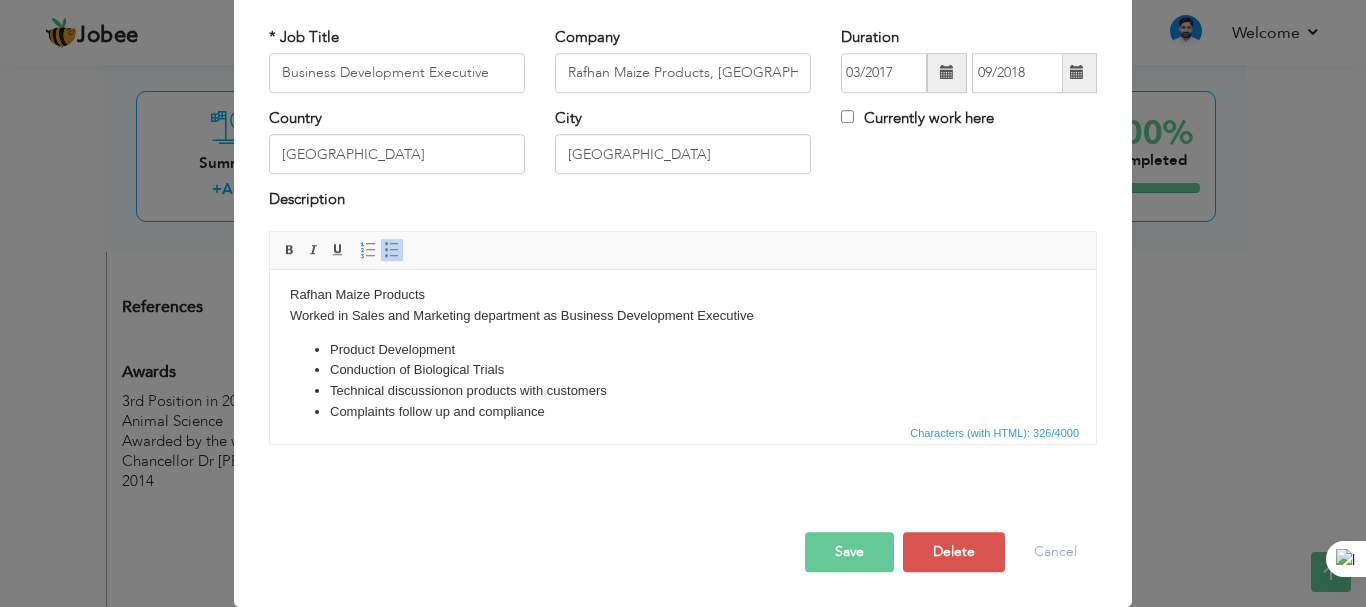 scroll, scrollTop: 49, scrollLeft: 0, axis: vertical 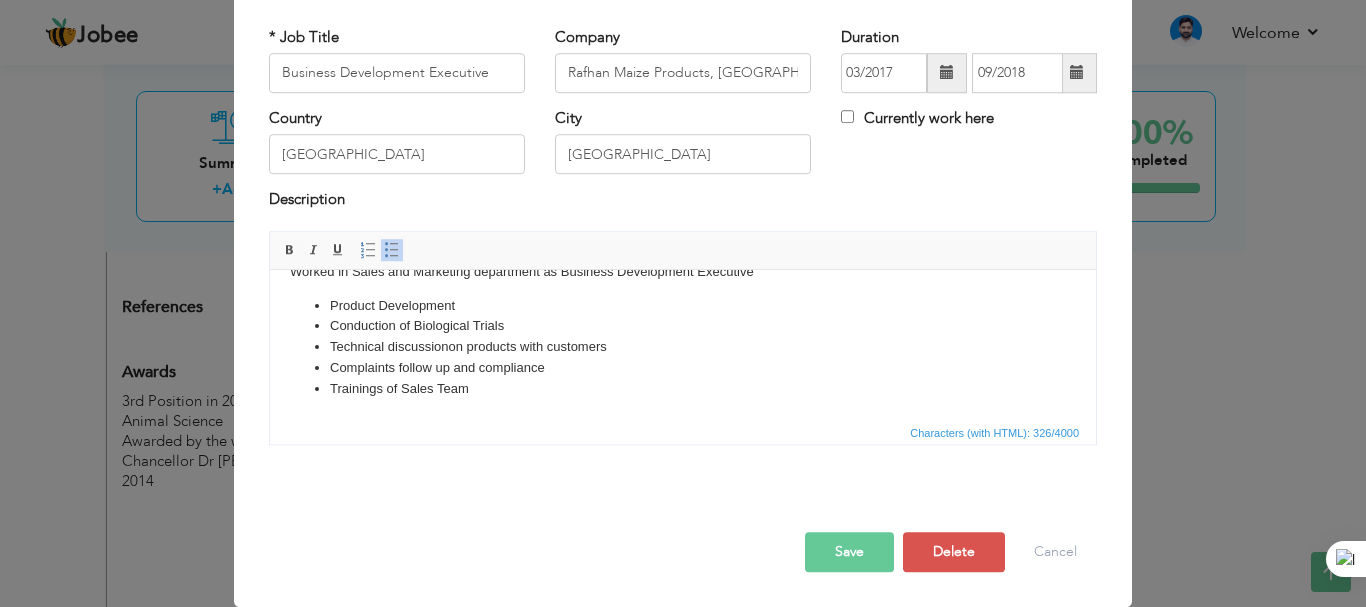 click on "Trainings of Sales Team" at bounding box center (683, 388) 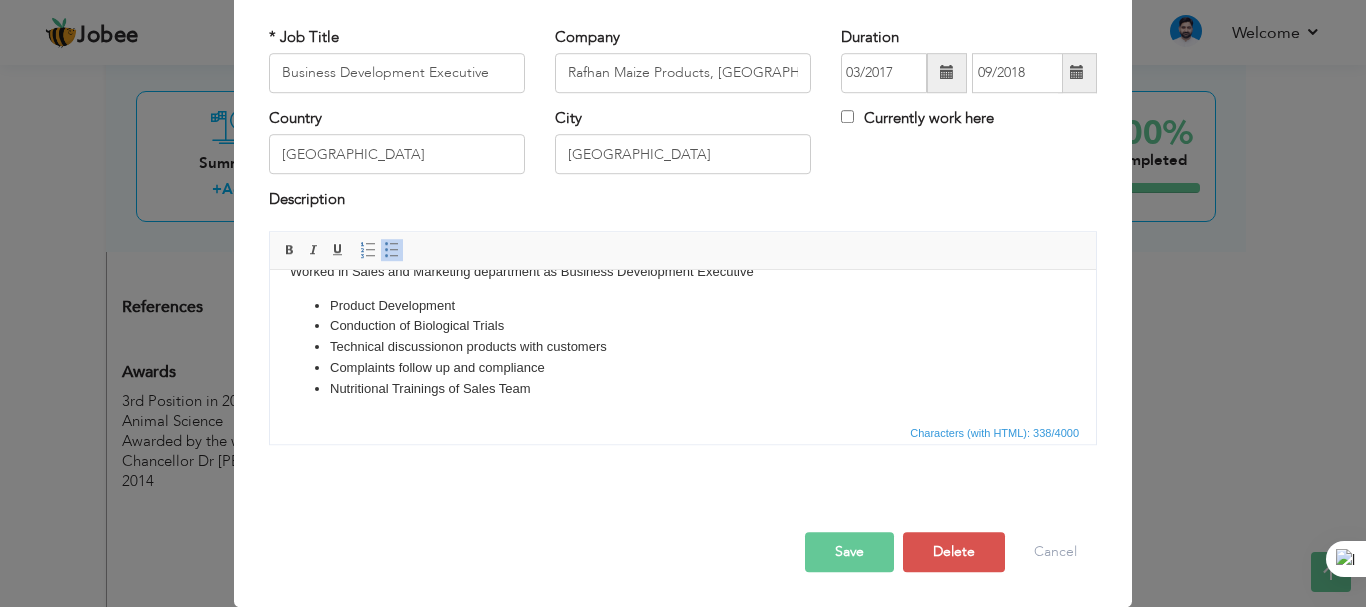 click on "Save" at bounding box center (849, 552) 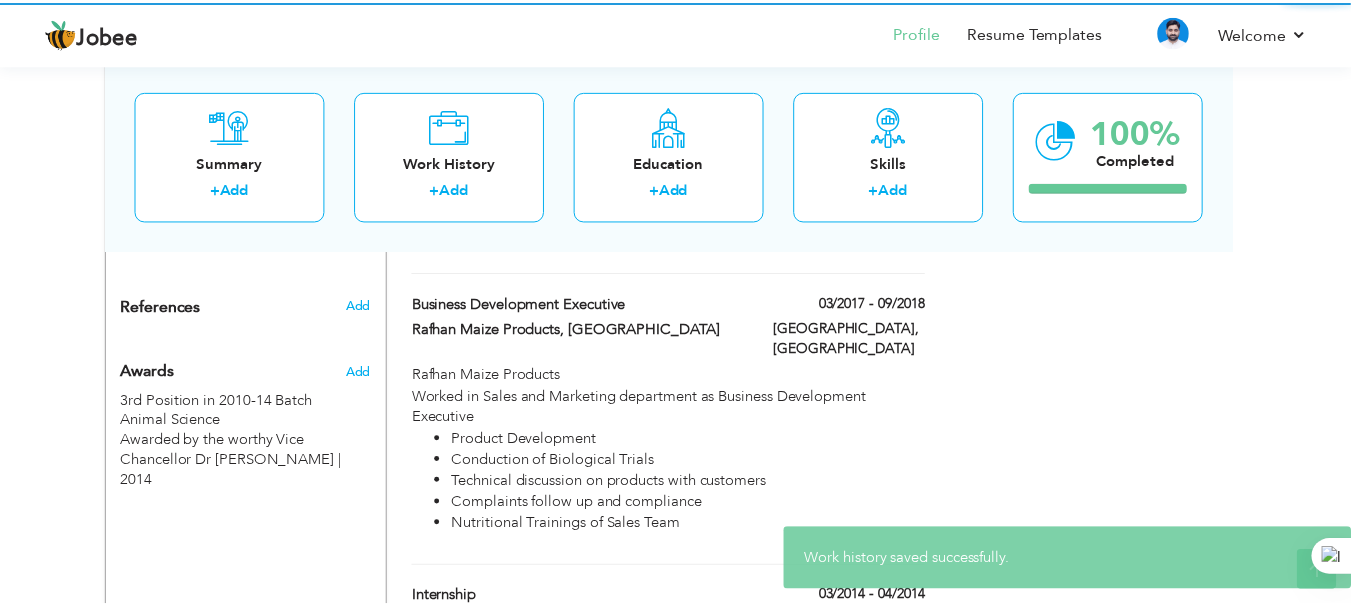 scroll, scrollTop: 0, scrollLeft: 0, axis: both 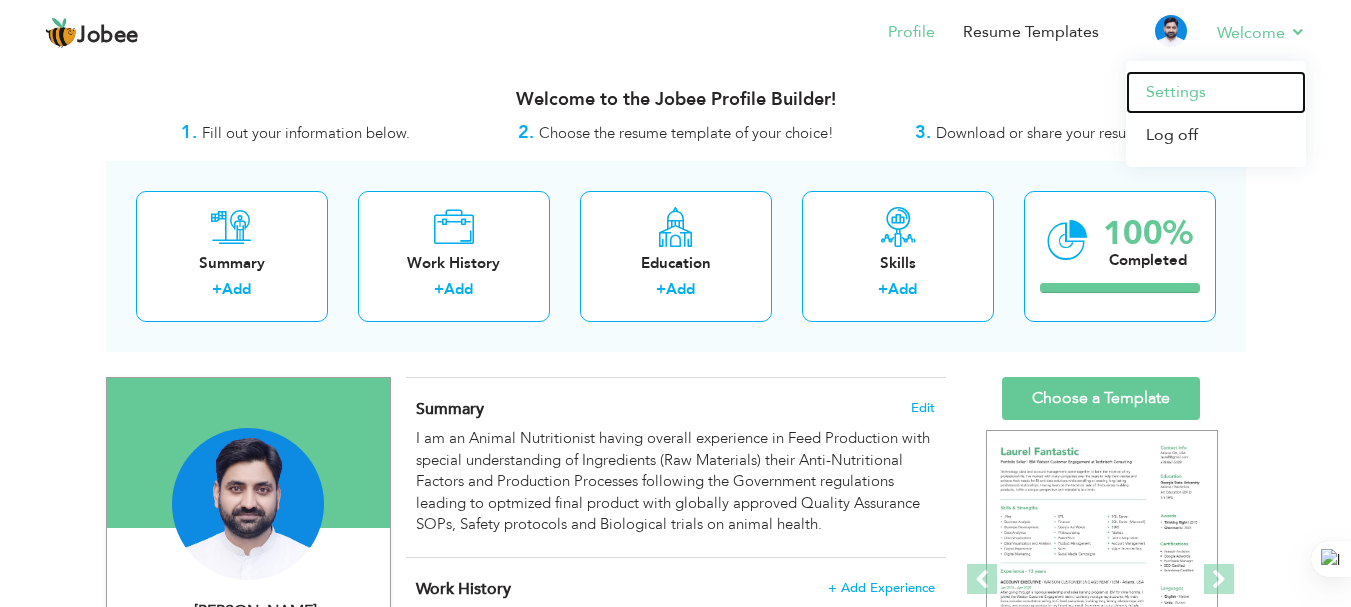 click on "Settings" at bounding box center (1216, 92) 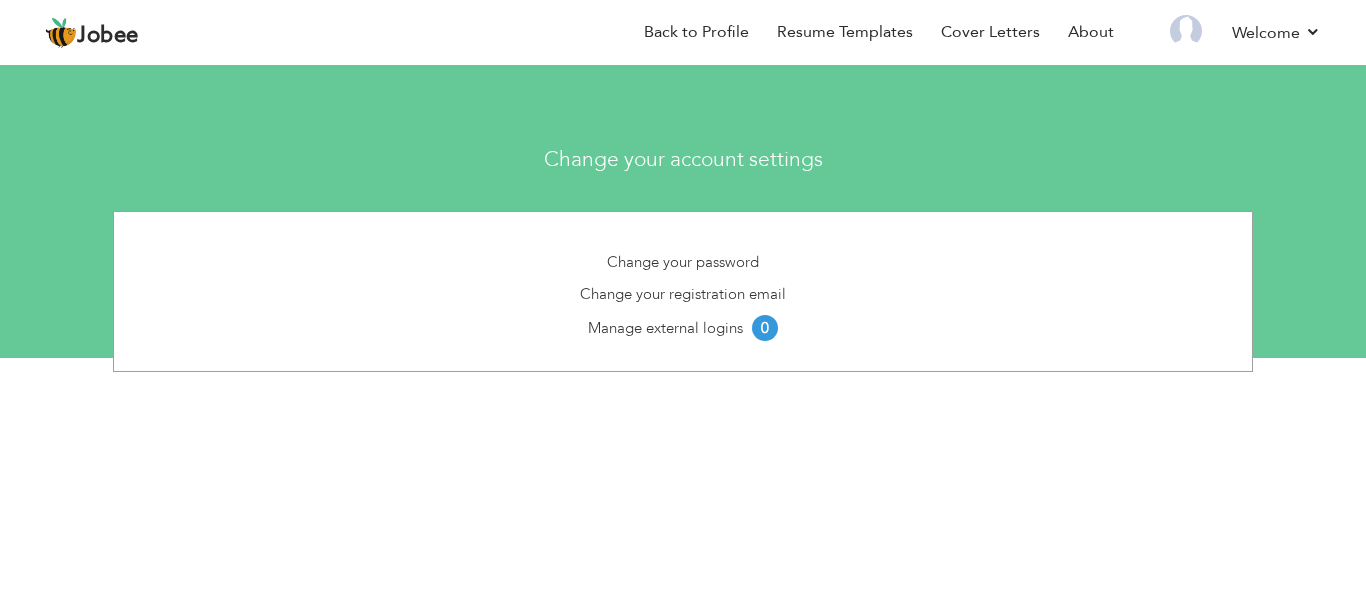 scroll, scrollTop: 0, scrollLeft: 0, axis: both 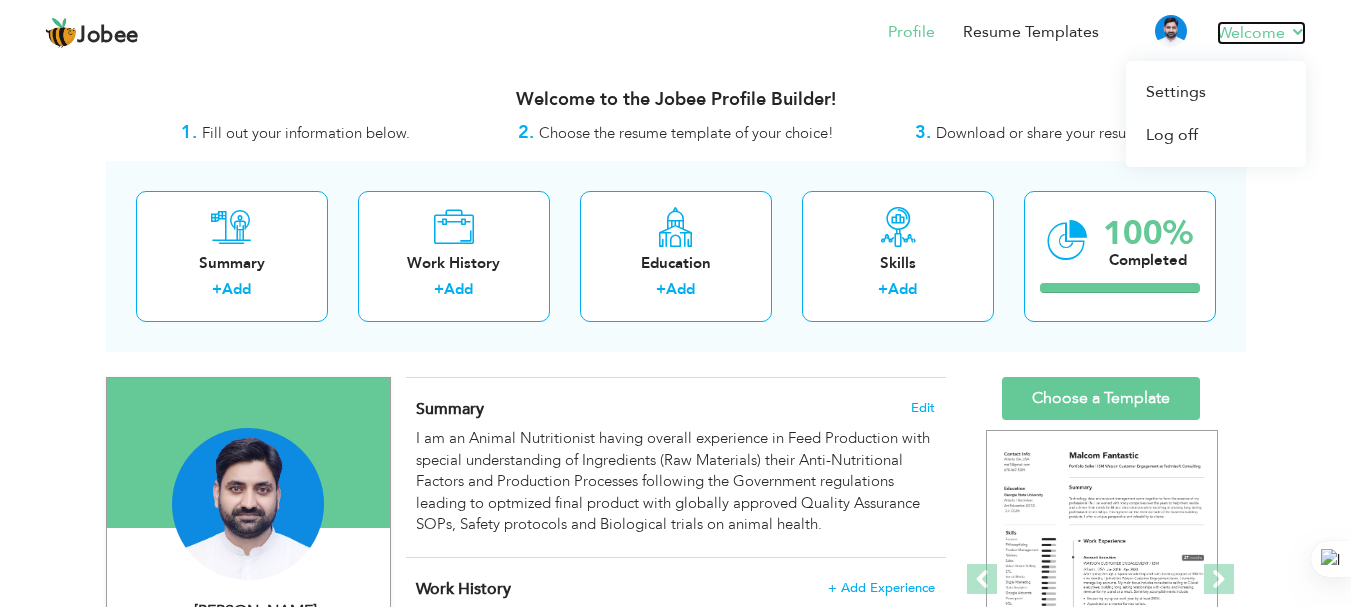 click on "Welcome" at bounding box center [1261, 33] 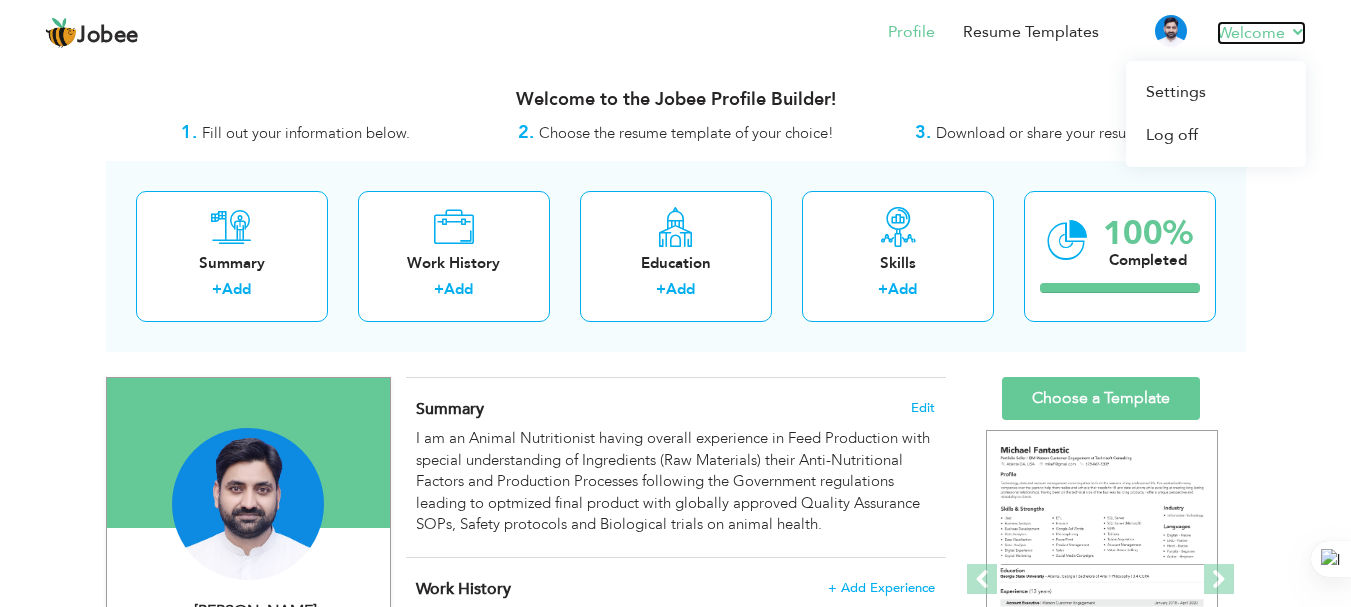 click on "Welcome" at bounding box center (1261, 33) 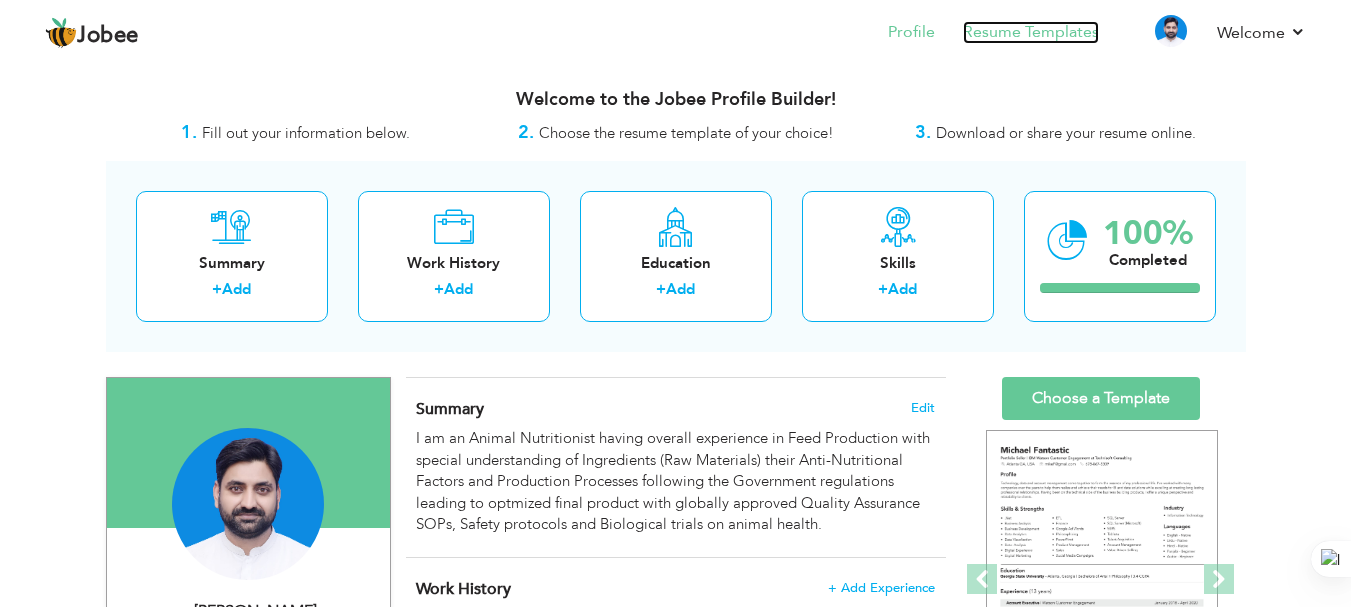 click on "Resume Templates" at bounding box center [1031, 32] 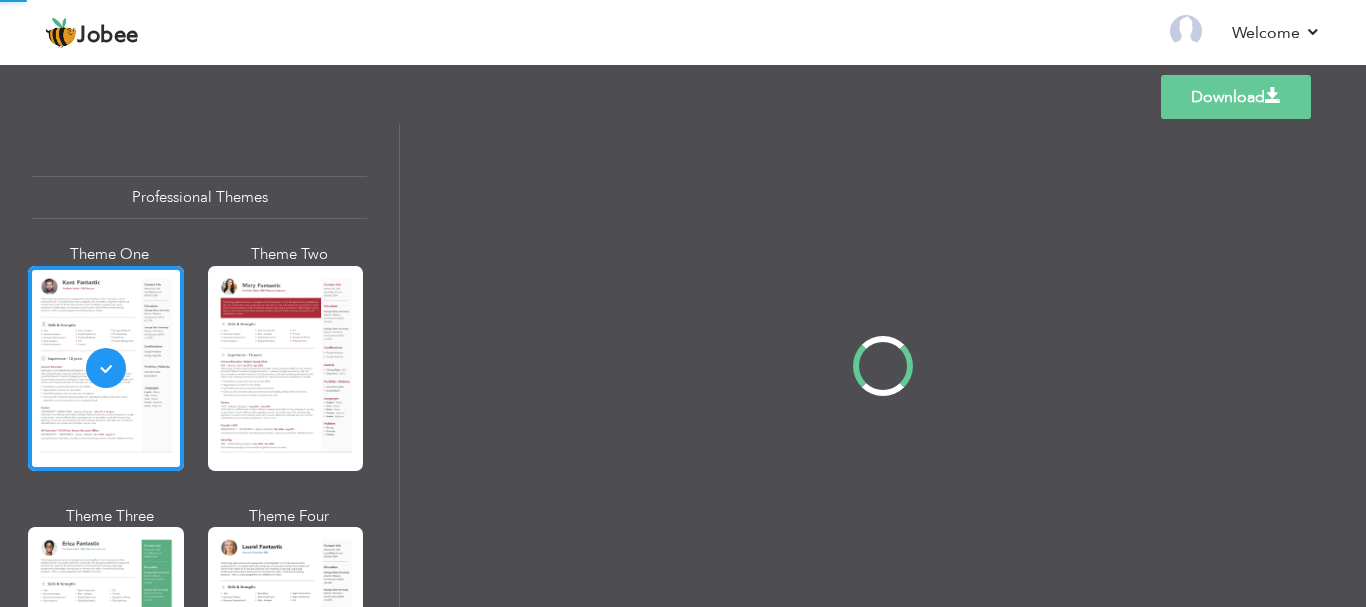 scroll, scrollTop: 0, scrollLeft: 0, axis: both 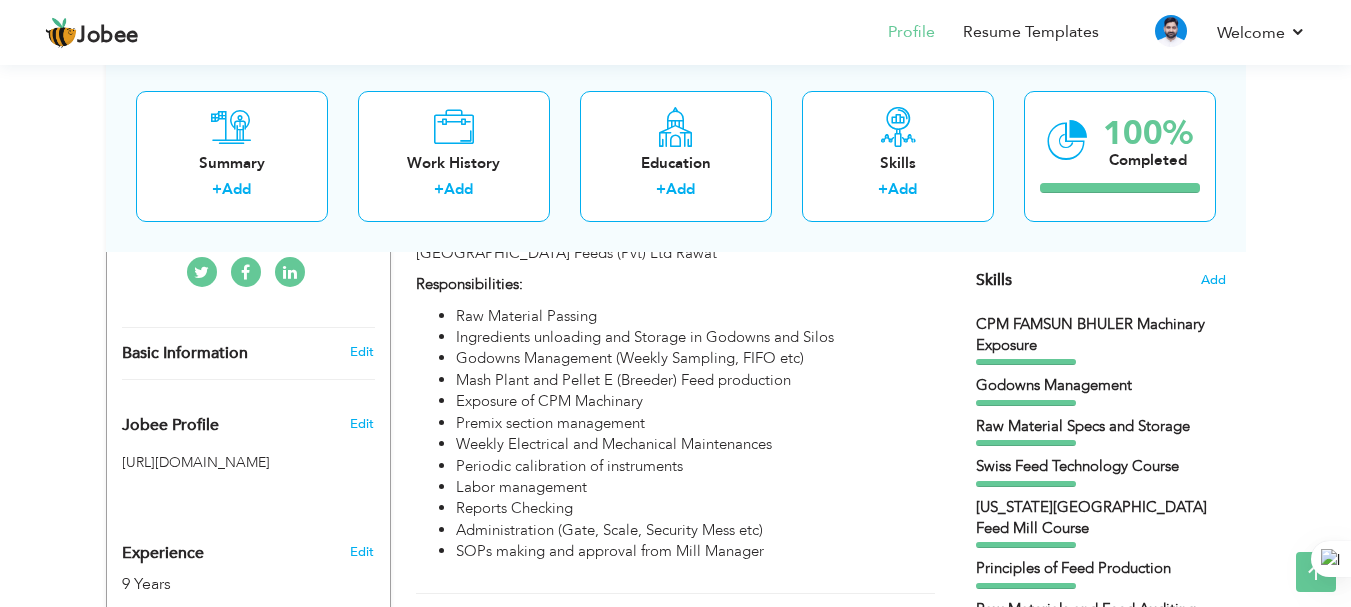 click on "CPM FAMSUN BHULER Machinary Exposure" at bounding box center (1101, 340) 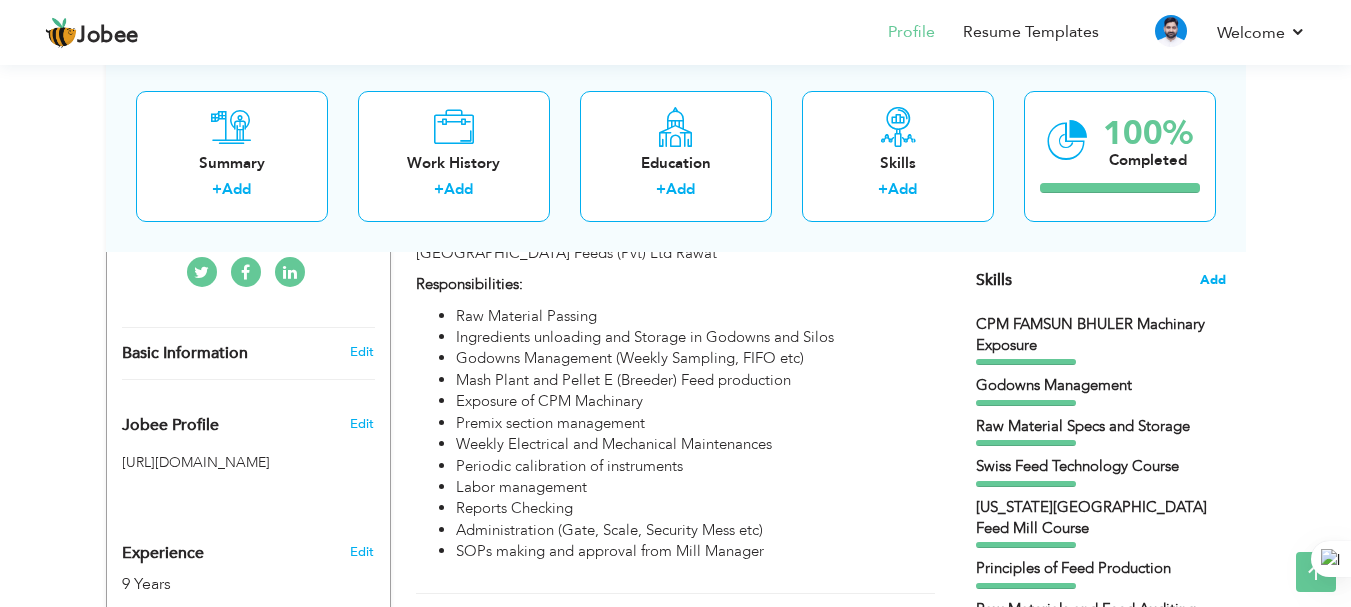 click on "Add" at bounding box center [1213, 280] 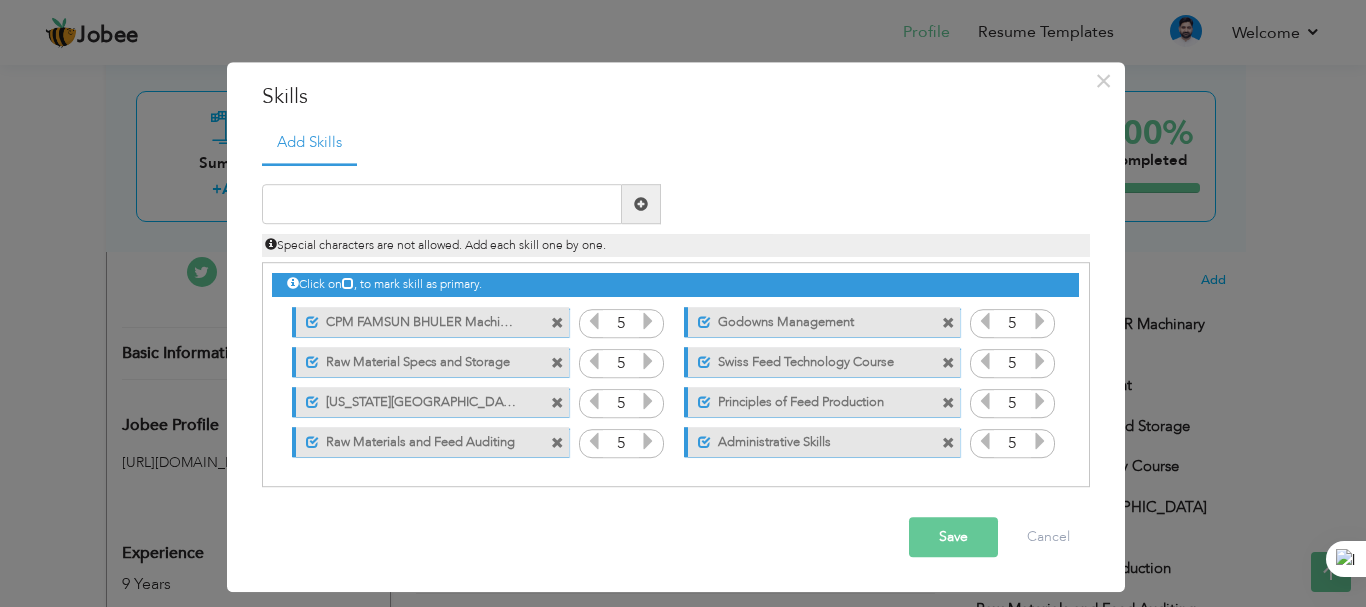 click on "Save" at bounding box center (953, 538) 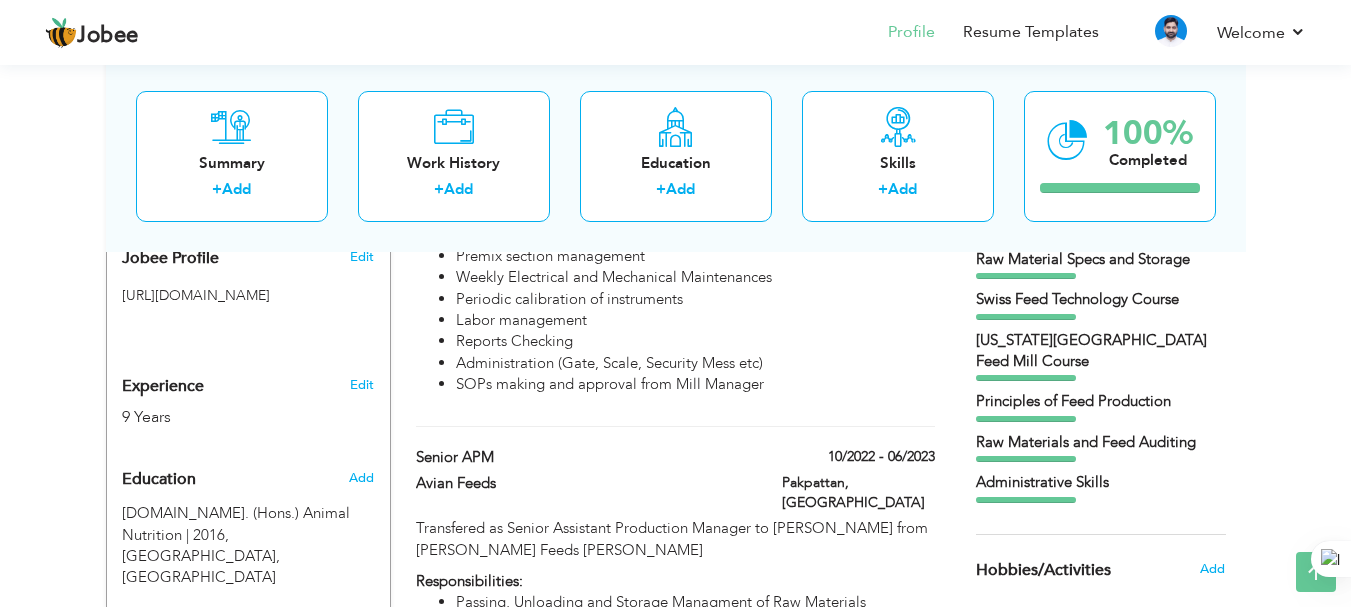 scroll, scrollTop: 0, scrollLeft: 0, axis: both 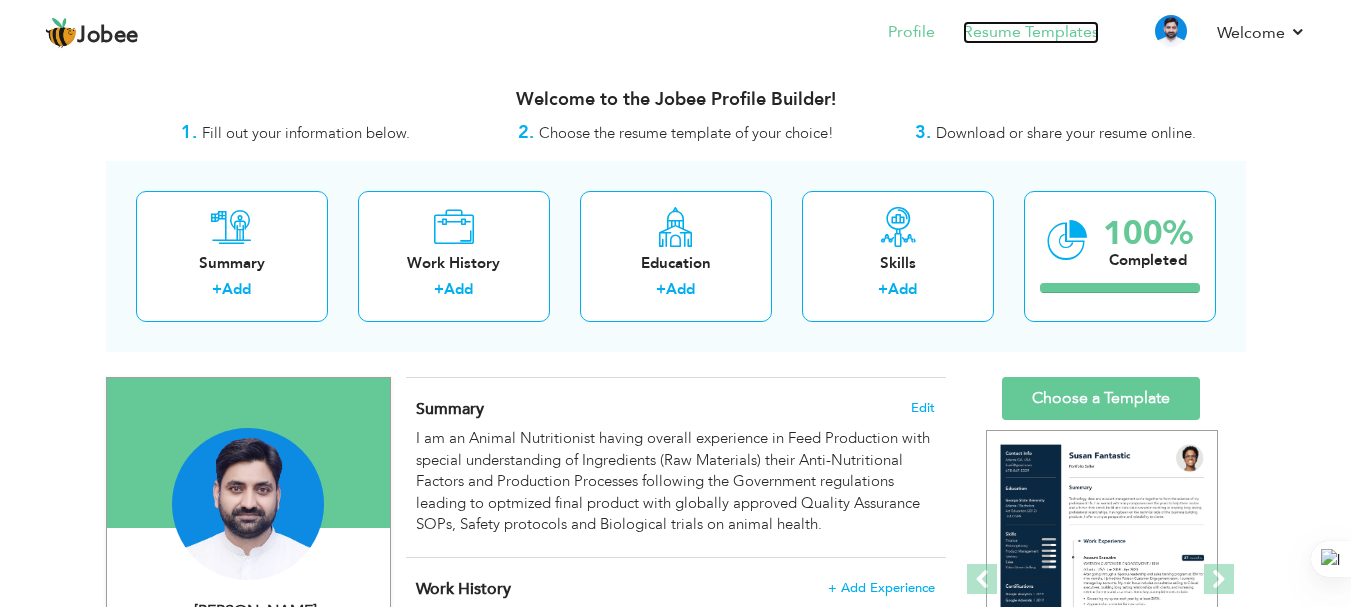 click on "Resume Templates" at bounding box center (1031, 32) 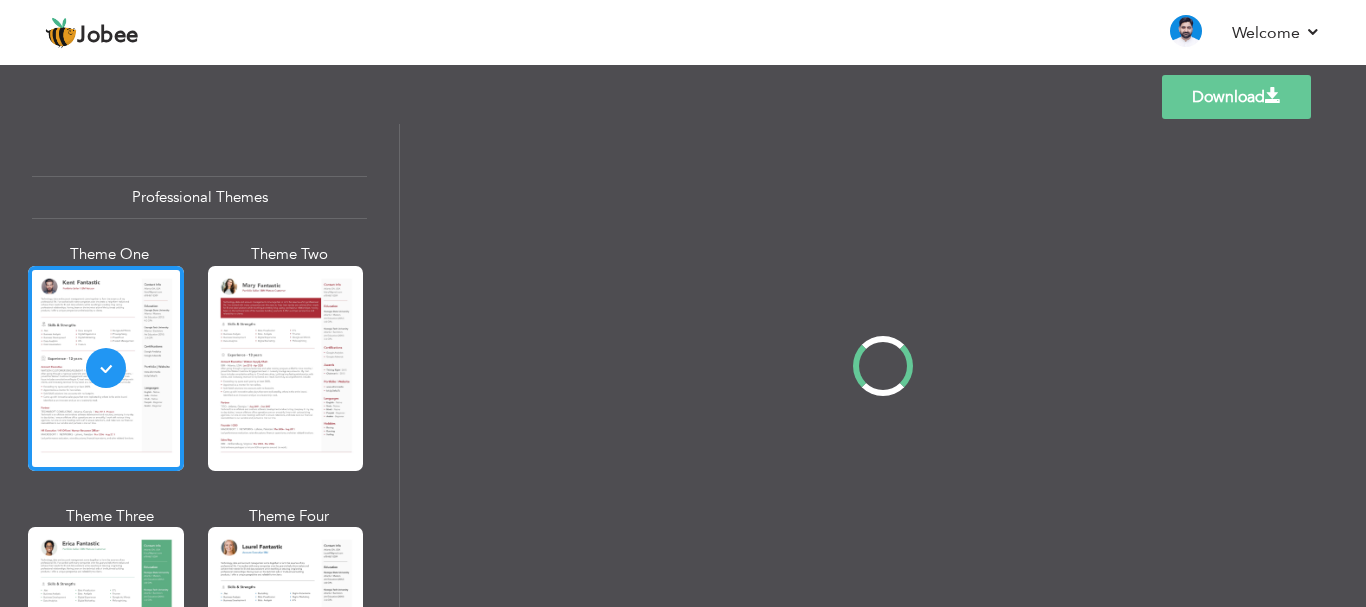 scroll, scrollTop: 0, scrollLeft: 0, axis: both 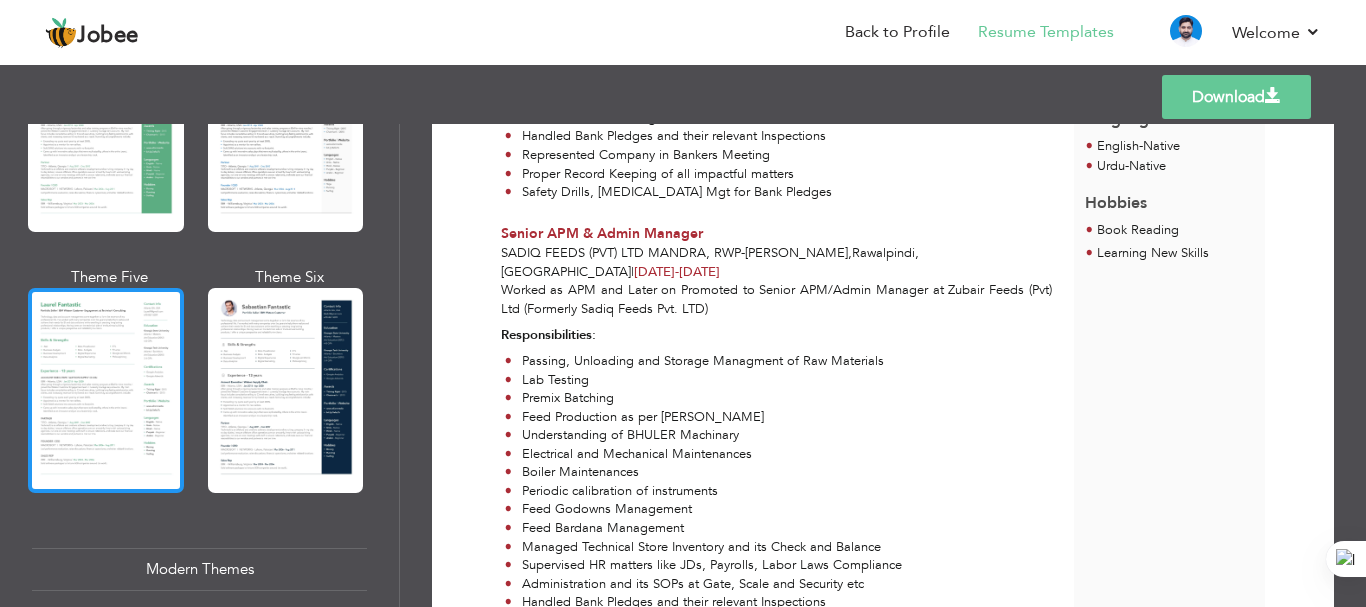 click at bounding box center [106, 390] 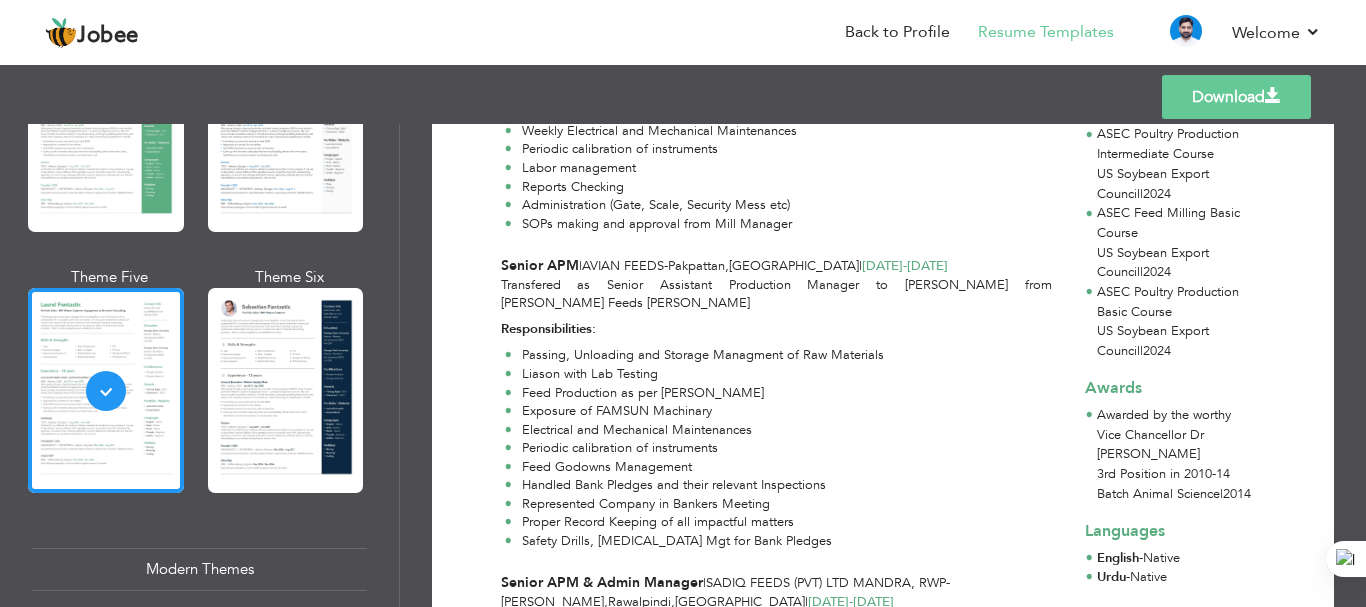 scroll, scrollTop: 0, scrollLeft: 0, axis: both 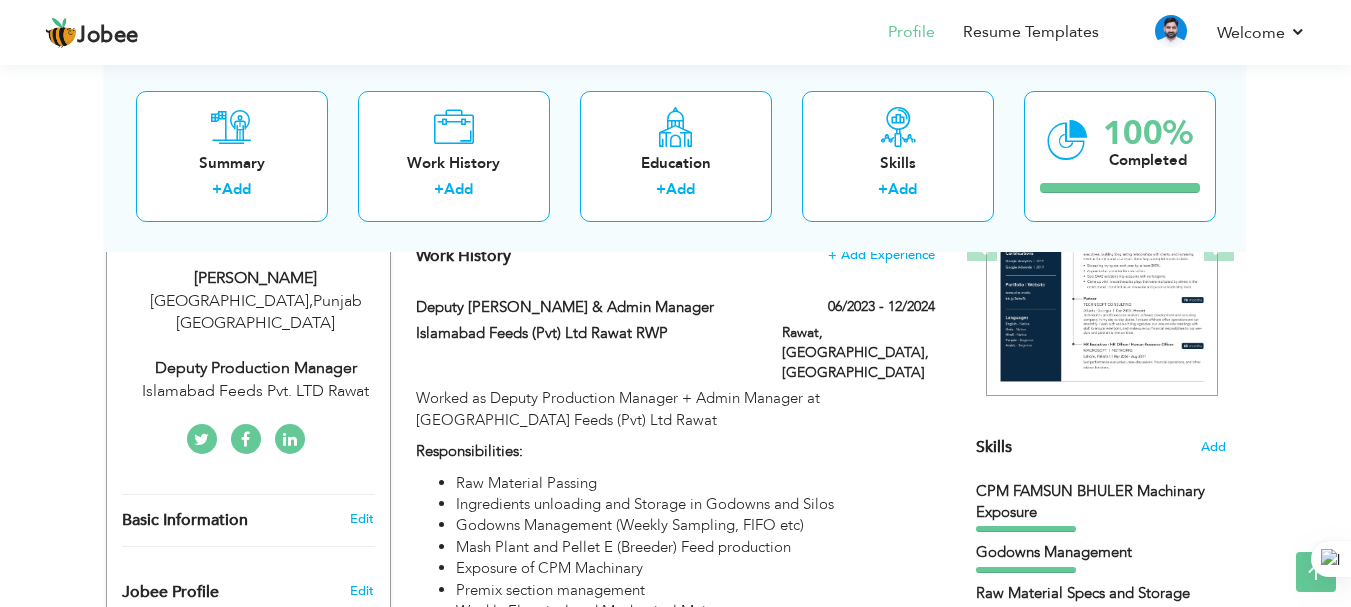 click on "Islamabad Feeds Pvt. LTD Rawat" at bounding box center [256, 391] 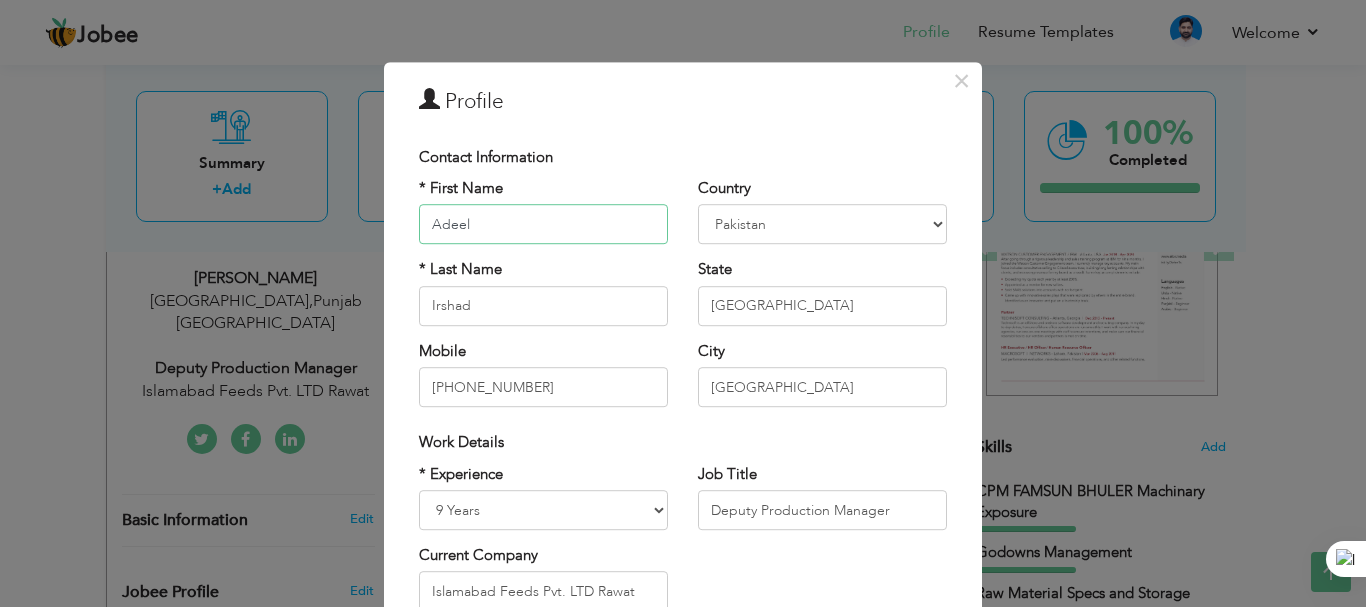 scroll, scrollTop: 167, scrollLeft: 0, axis: vertical 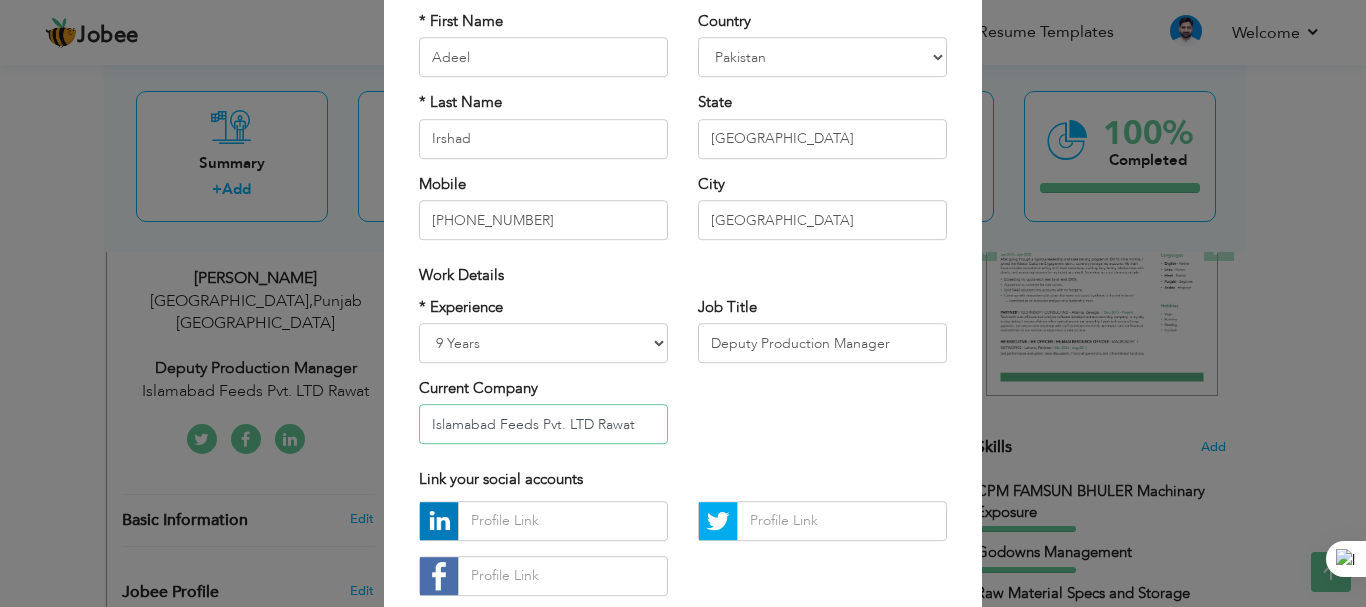 click on "Islamabad Feeds Pvt. LTD Rawat" at bounding box center [543, 425] 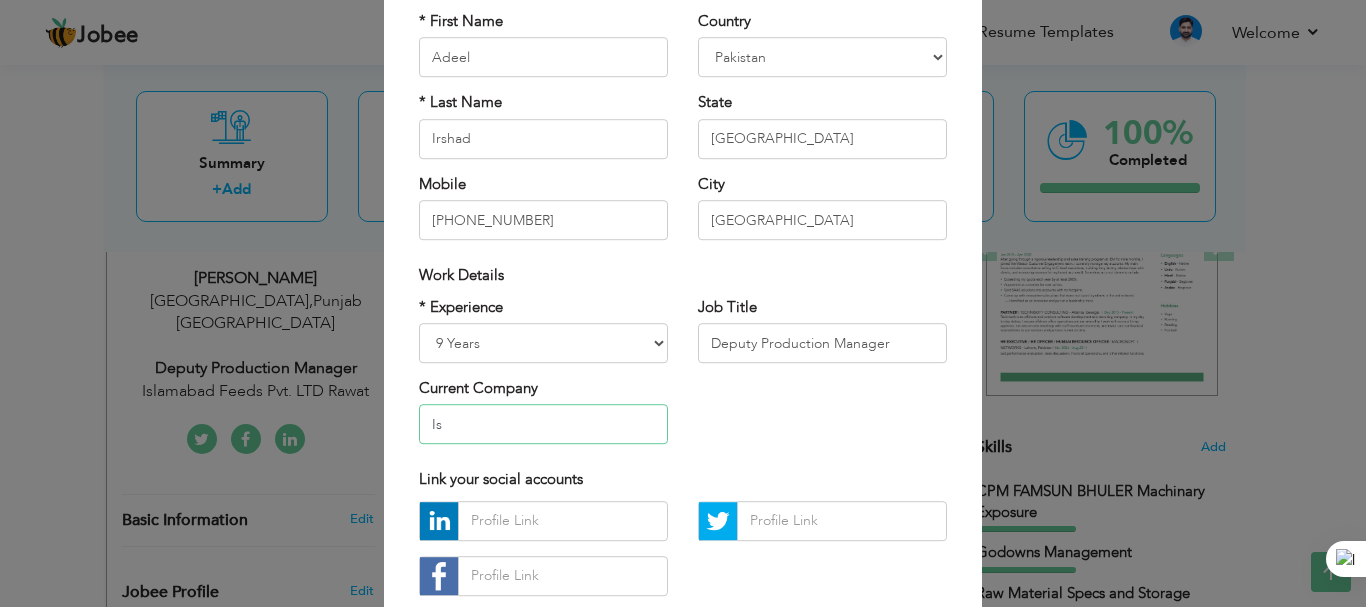 type on "I" 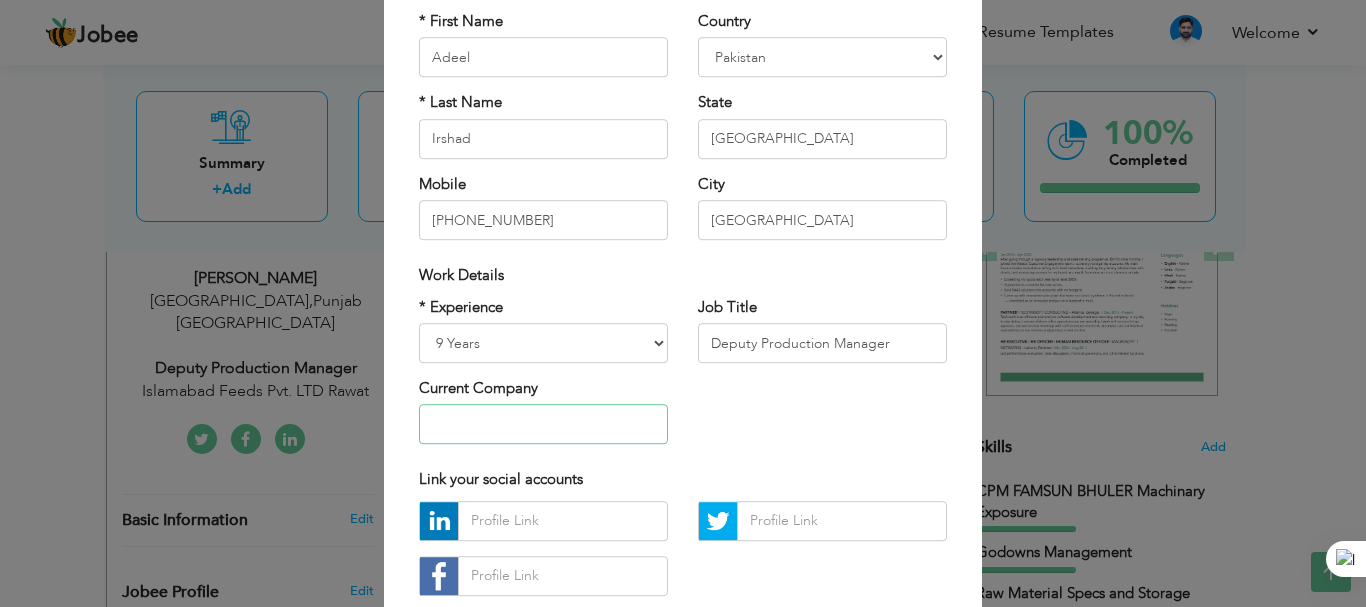 type 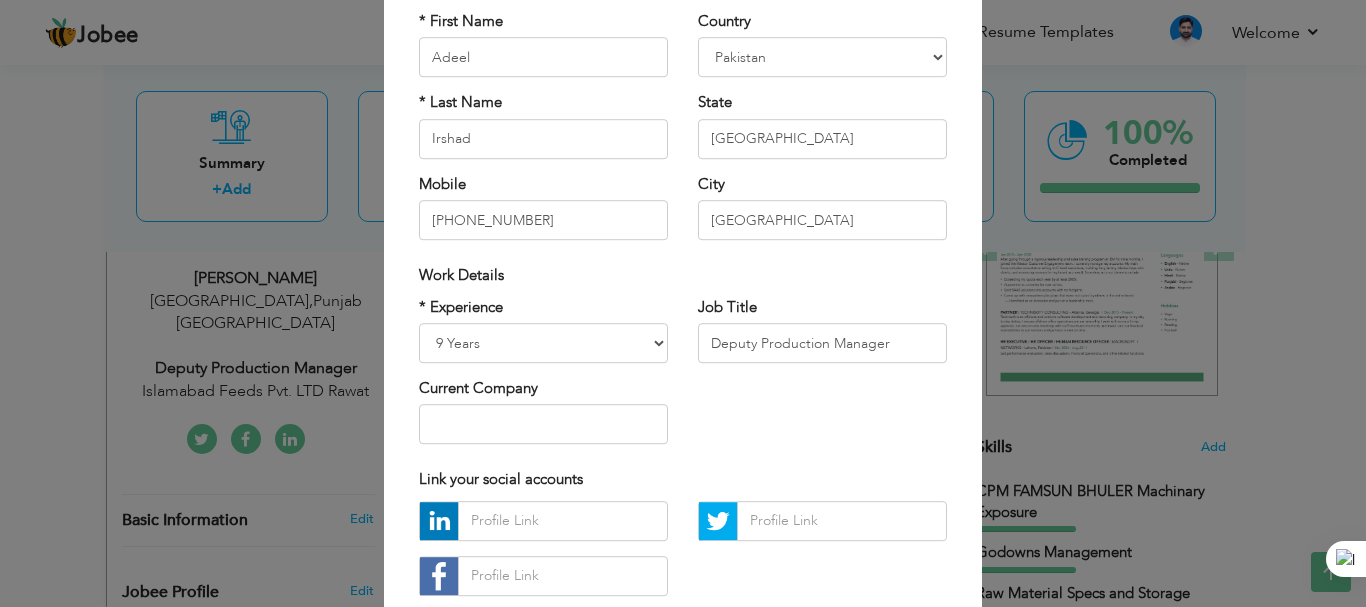 click on "* Experience
Entry Level Less than 1 Year 1 Year 2 Years 3 Years 4 Years 5 Years 6 Years 7 Years 8 Years 9 Years 10 Years 11 Years 12 Years 13 Years 14 Years 15 Years 16 Years 17 Years 18 Years 19 Years 20 Years 21 Years 22 Years 23 Years 24 Years 25 Years 26 Years 27 Years 28 Years 29 Years 30 Years 31 Years 32 Years 33 Years 34 Years 35 Years More than 35 Years
Current Company
Job Title Deputy Production Manager" at bounding box center [683, 378] 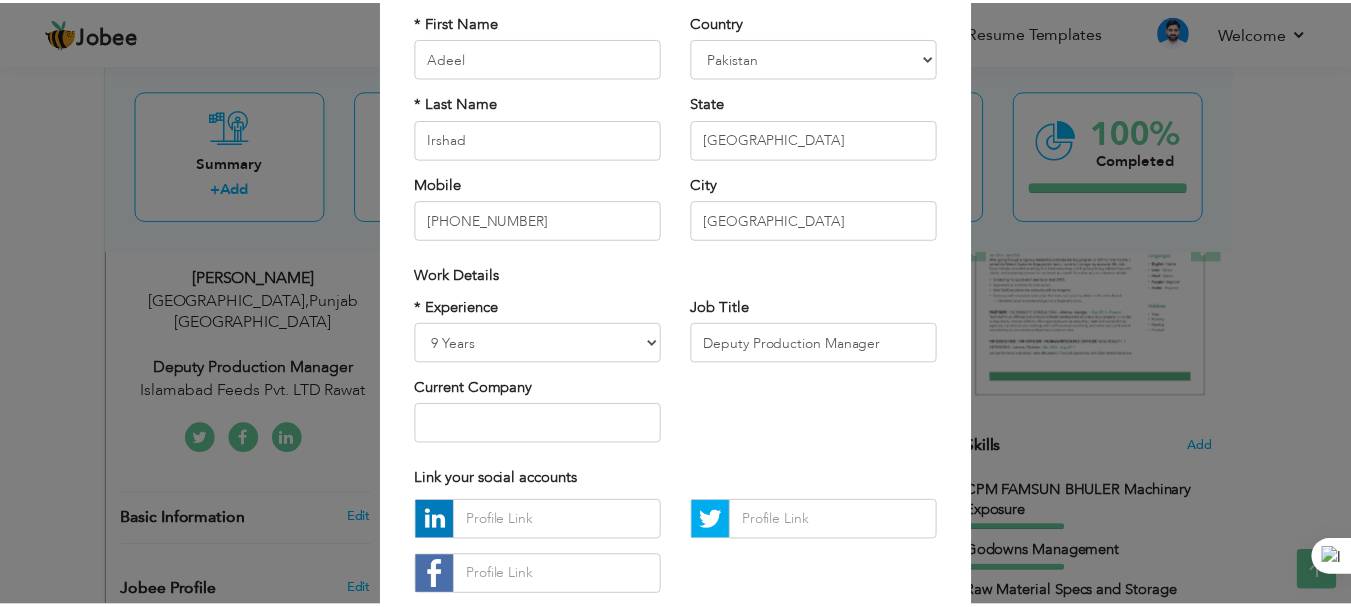 scroll, scrollTop: 292, scrollLeft: 0, axis: vertical 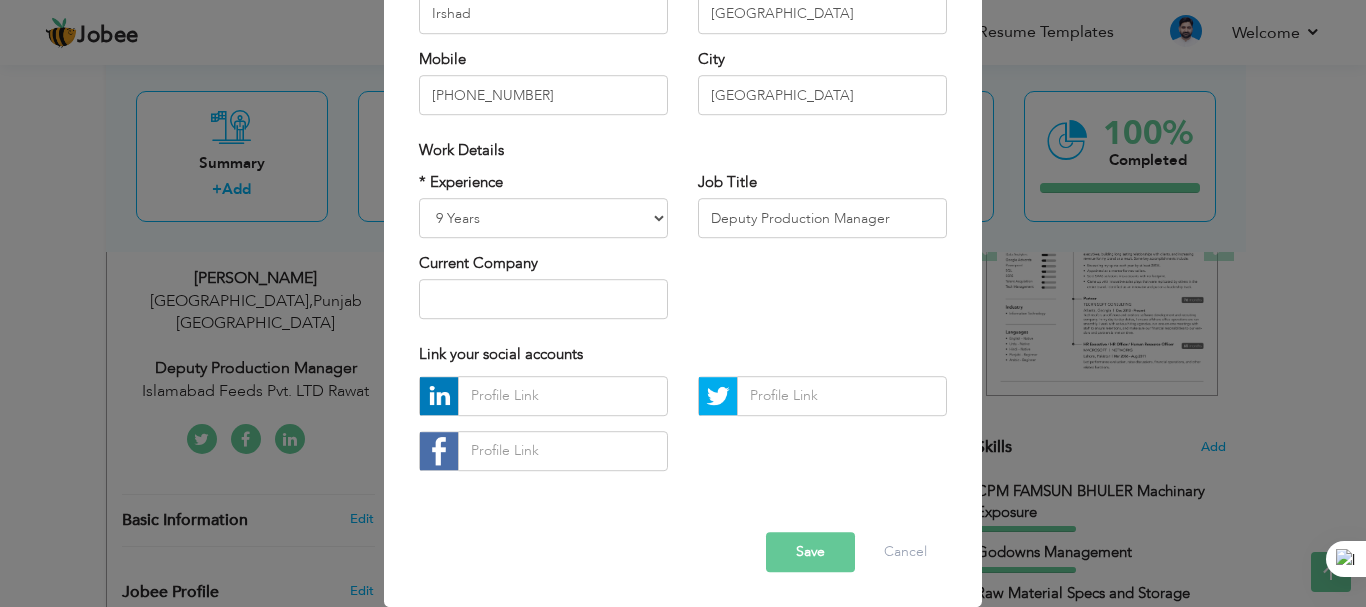 click on "Save" at bounding box center [810, 552] 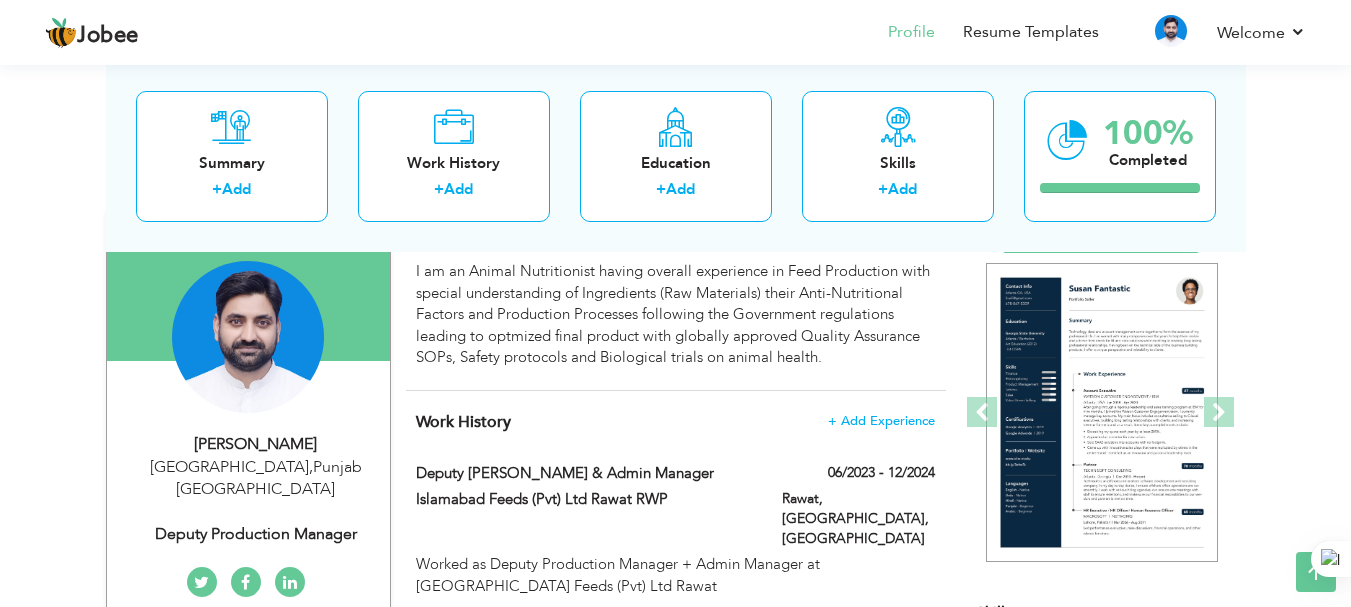 scroll, scrollTop: 0, scrollLeft: 0, axis: both 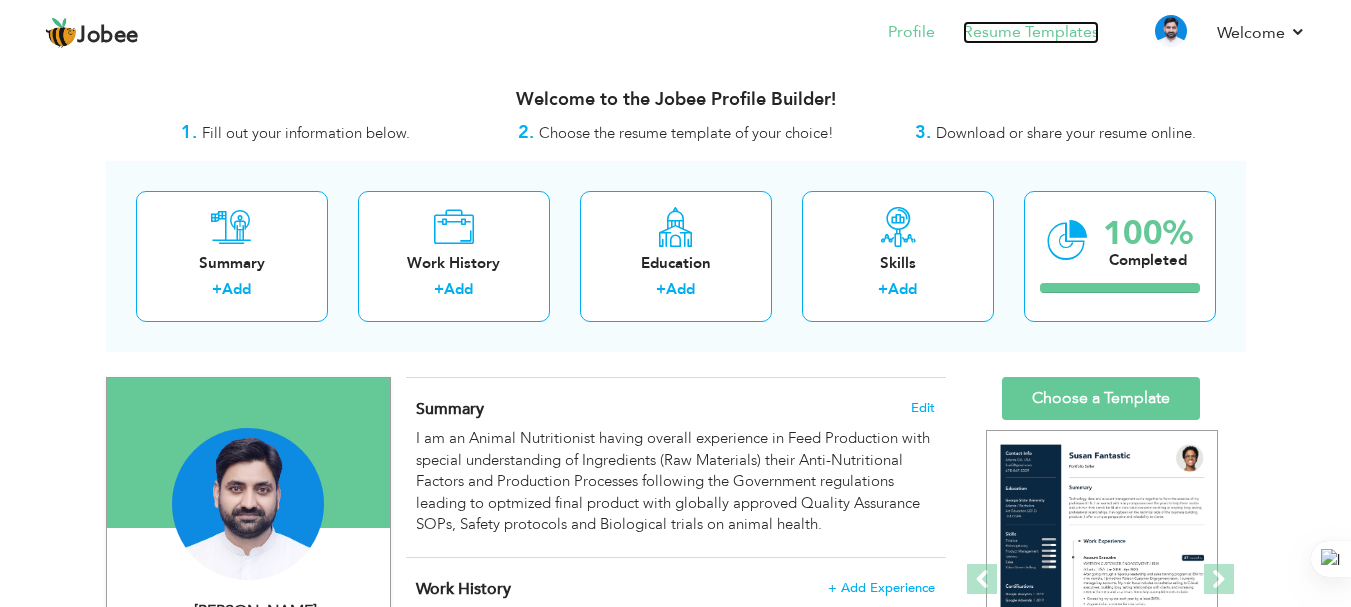 click on "Resume Templates" at bounding box center [1031, 32] 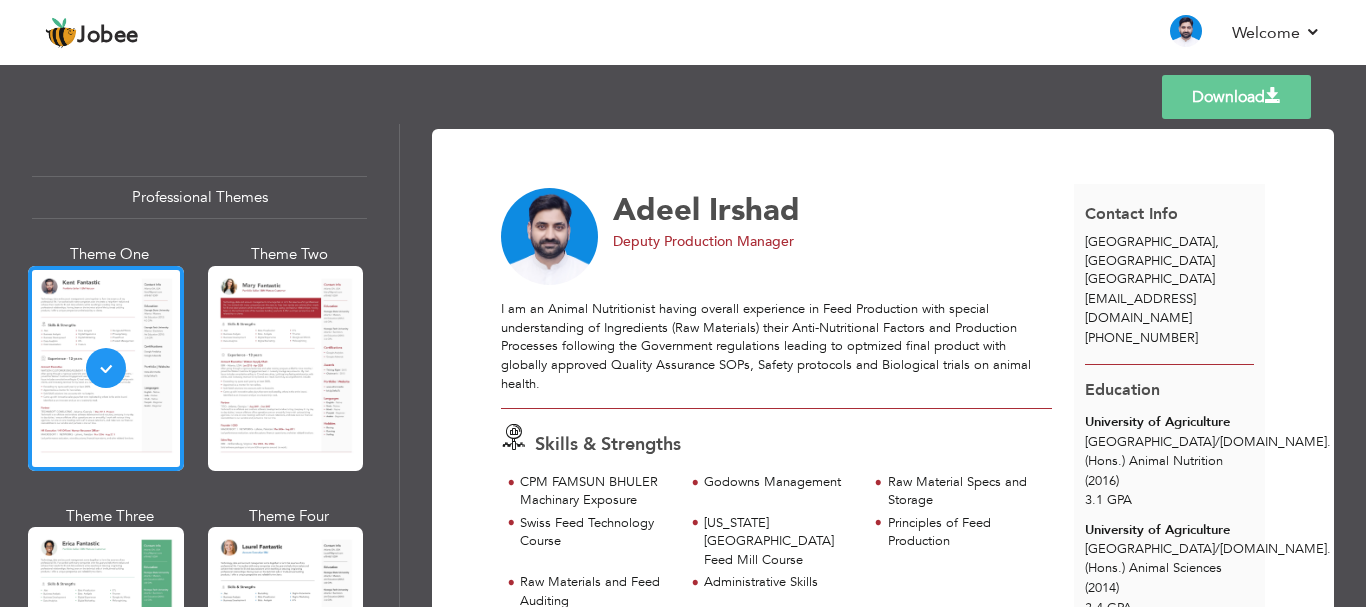 scroll, scrollTop: 0, scrollLeft: 0, axis: both 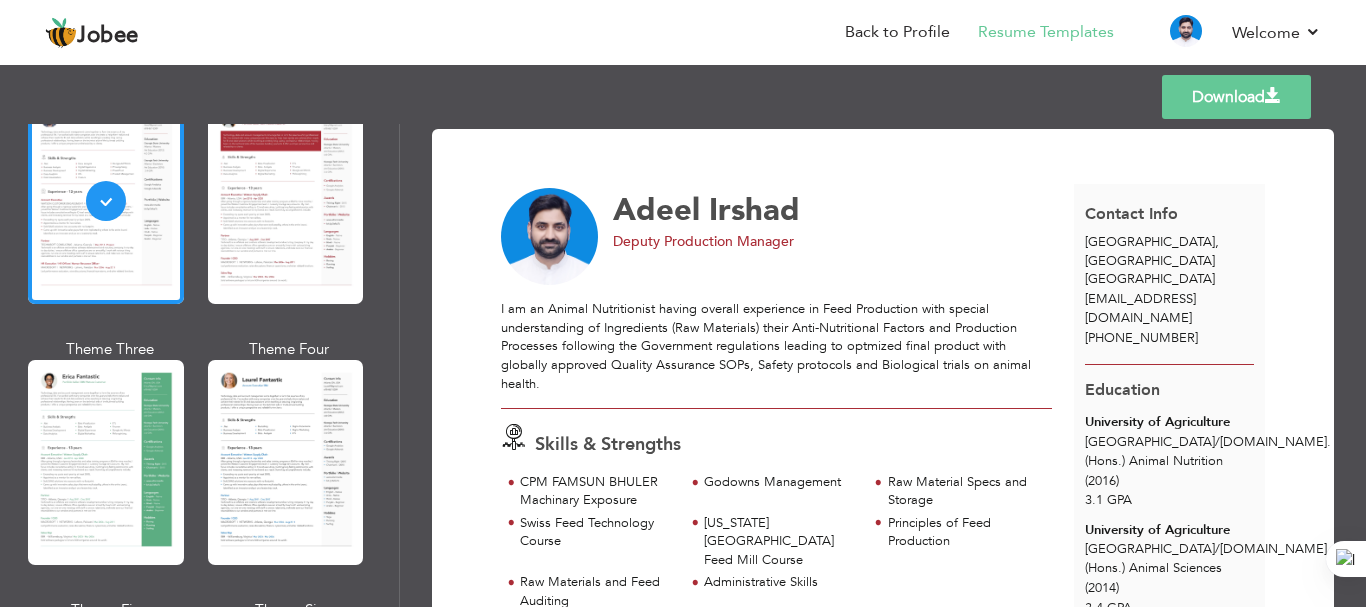 click on "Download" at bounding box center (1236, 97) 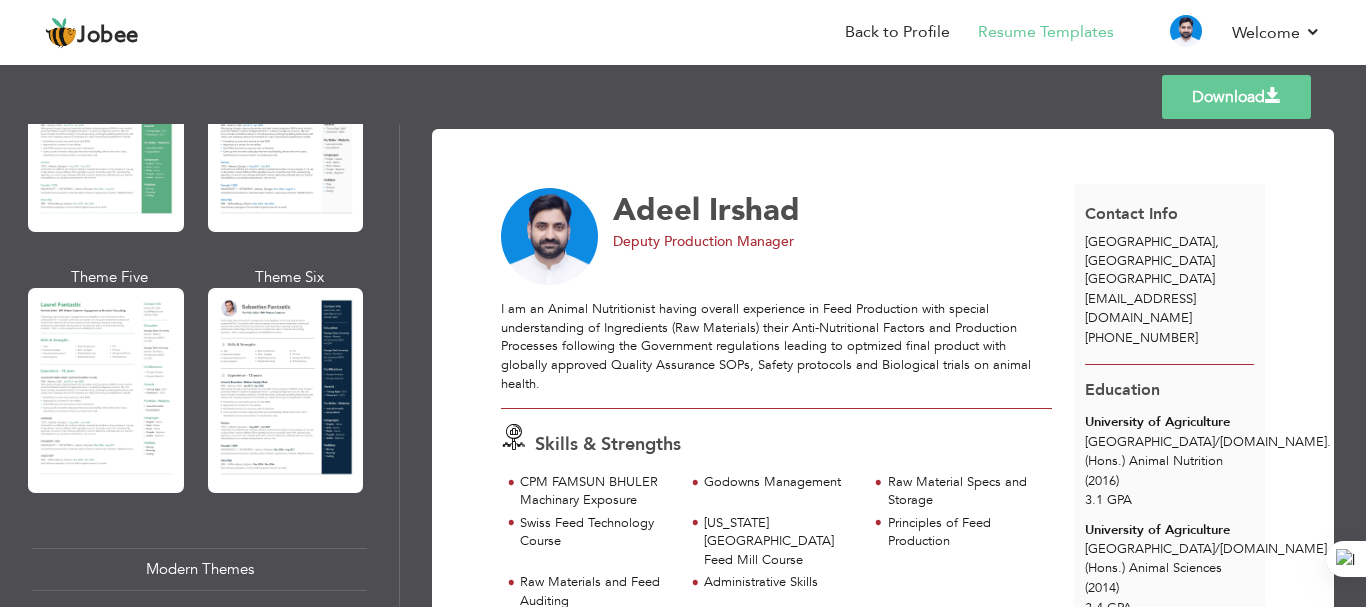 scroll, scrollTop: 333, scrollLeft: 0, axis: vertical 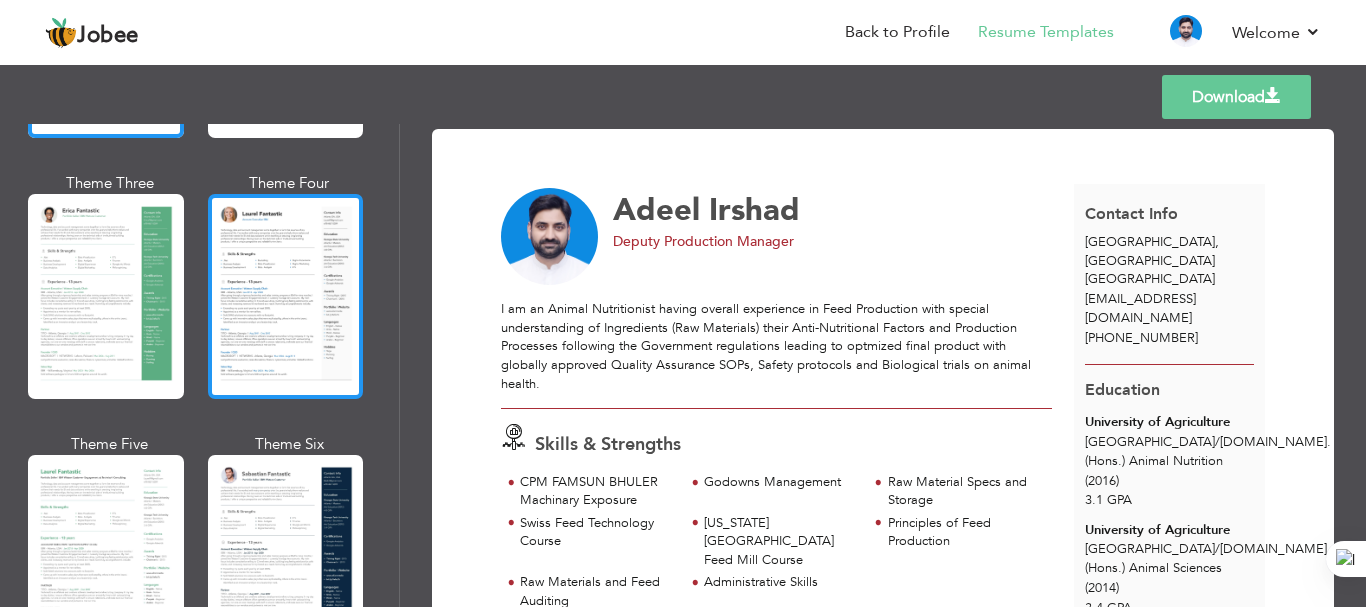 click at bounding box center [286, 296] 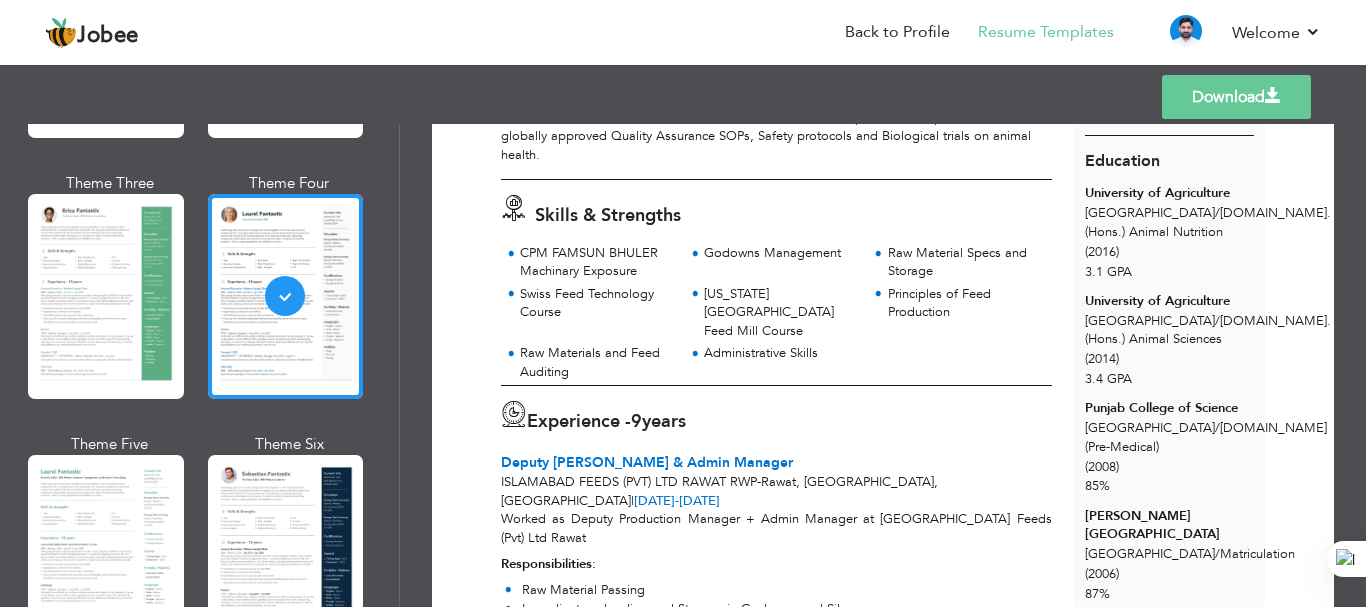 scroll, scrollTop: 0, scrollLeft: 0, axis: both 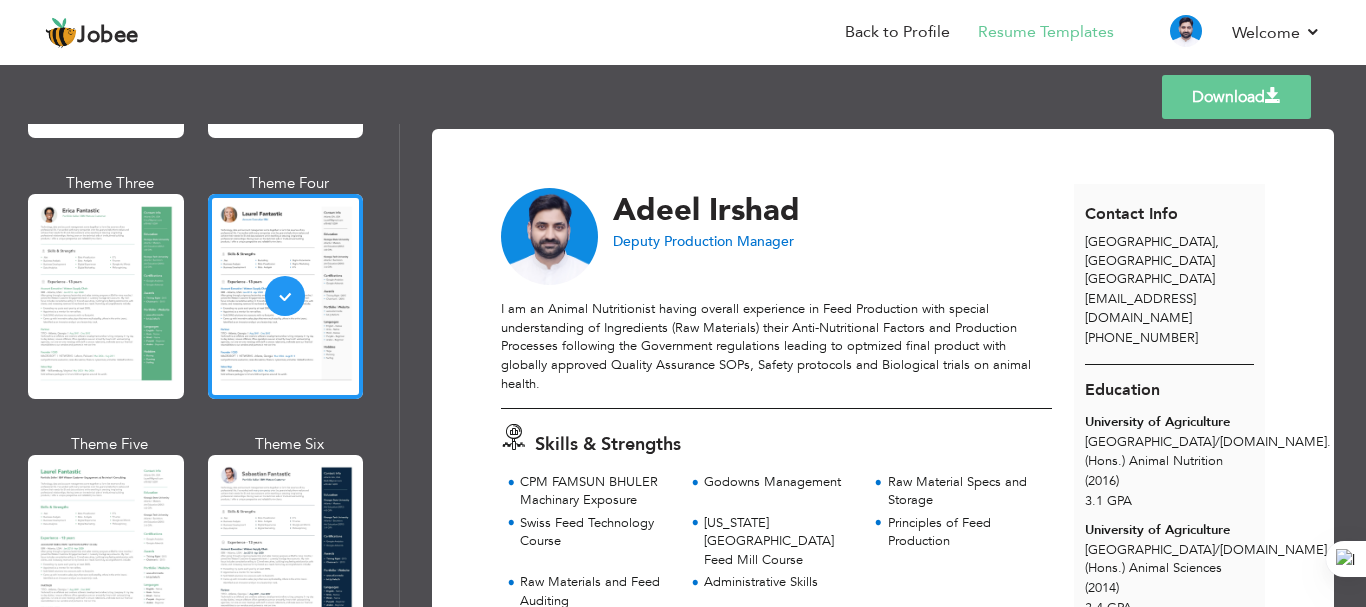 click on "Download" at bounding box center (1236, 97) 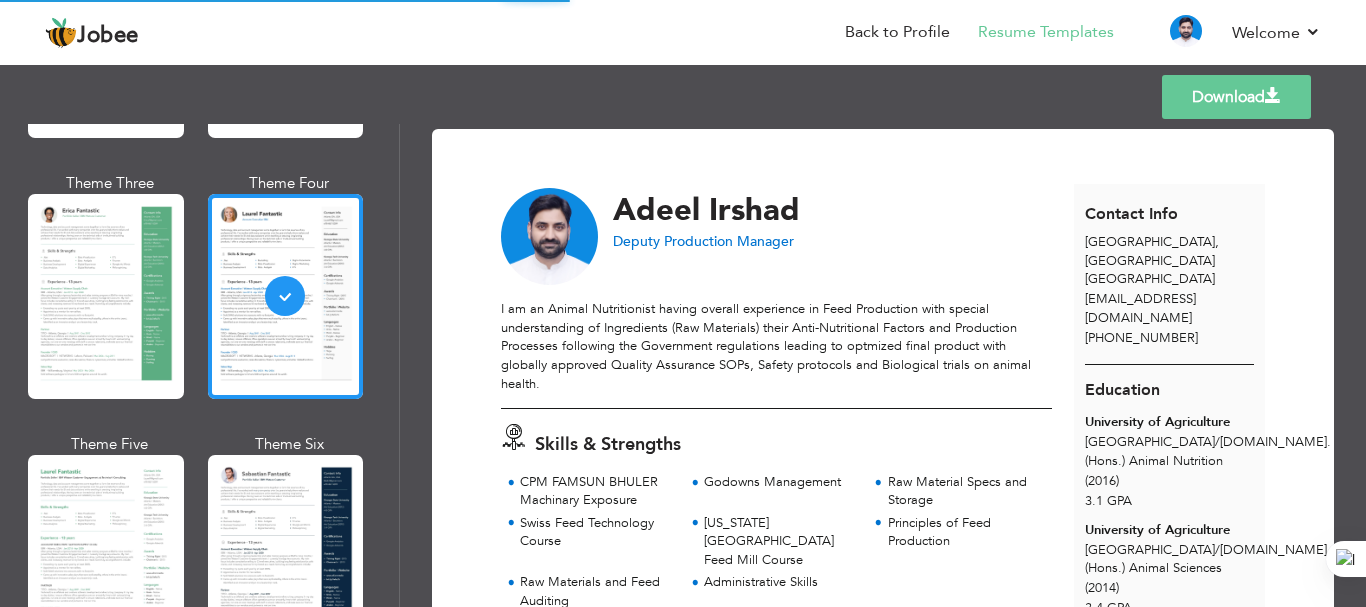 scroll, scrollTop: 500, scrollLeft: 0, axis: vertical 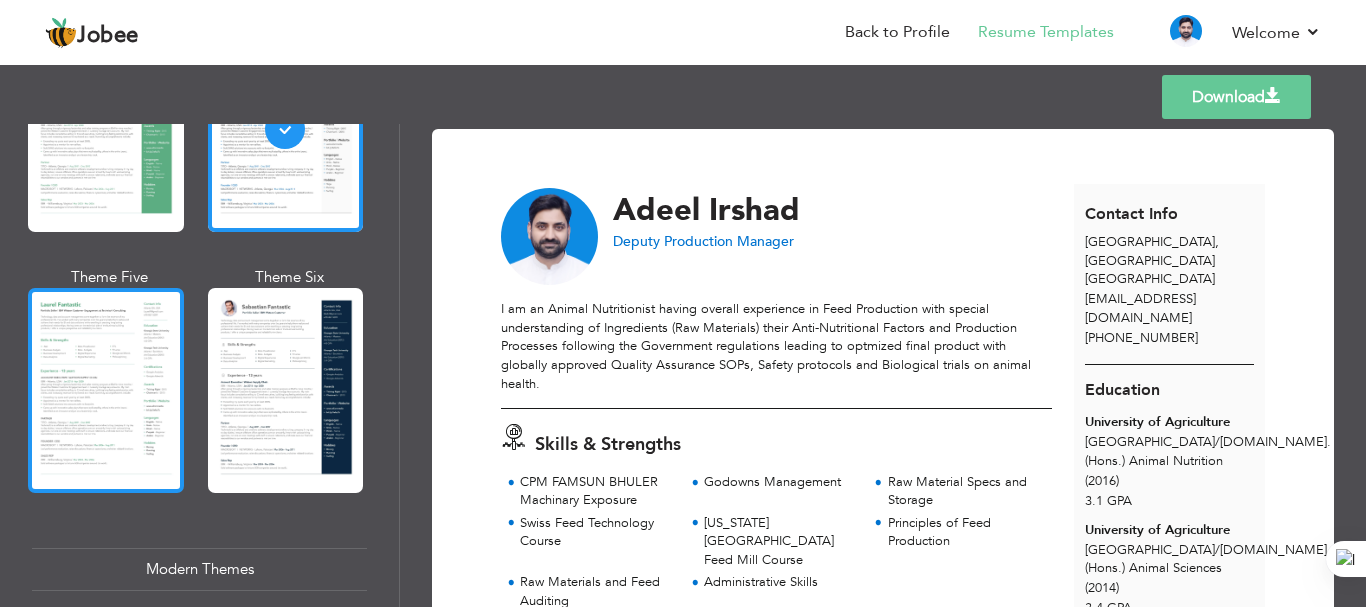 click at bounding box center (106, 390) 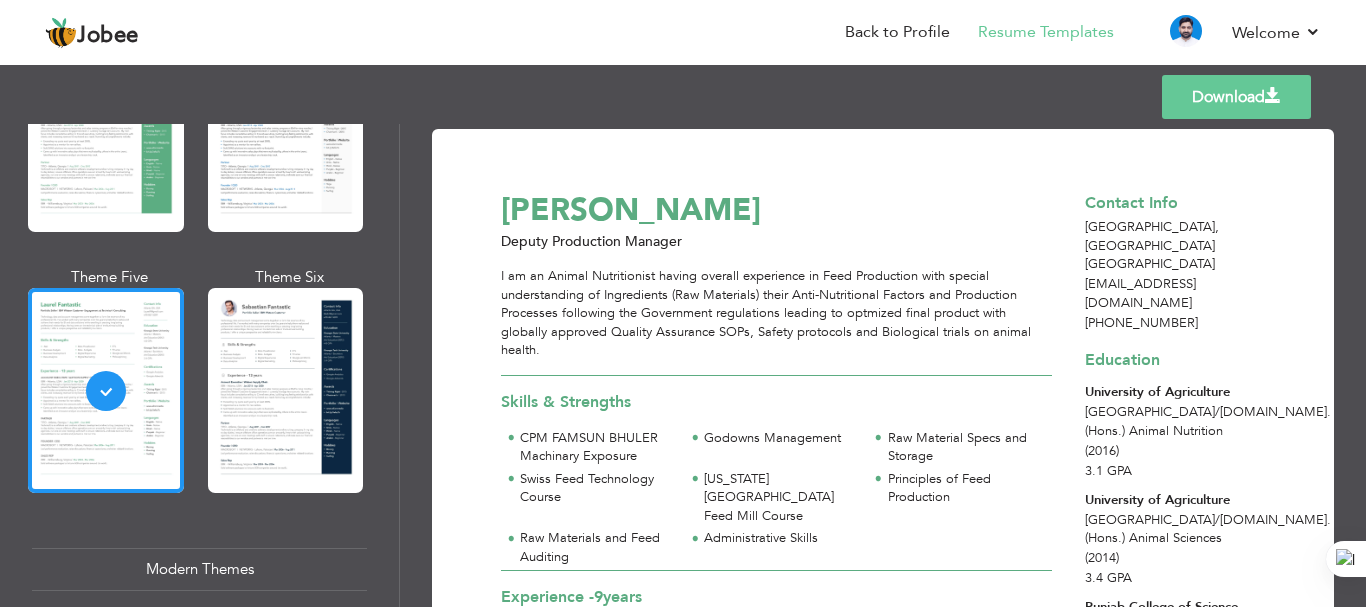 click on "Download" at bounding box center (1236, 97) 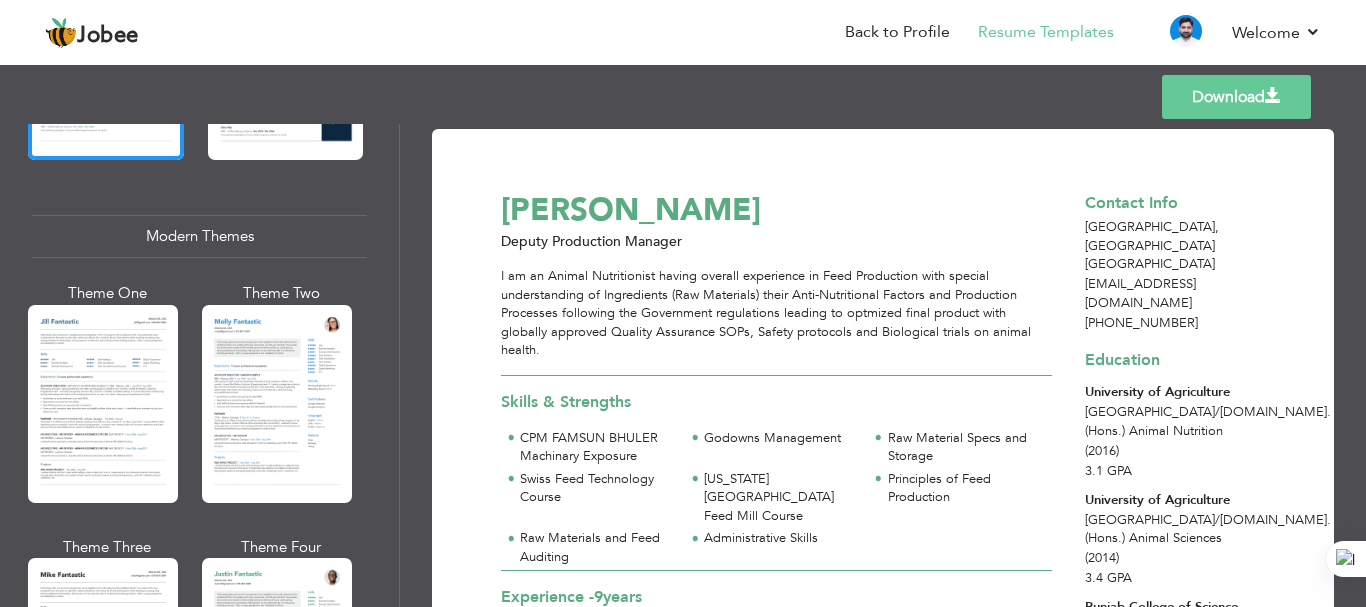 scroll, scrollTop: 0, scrollLeft: 0, axis: both 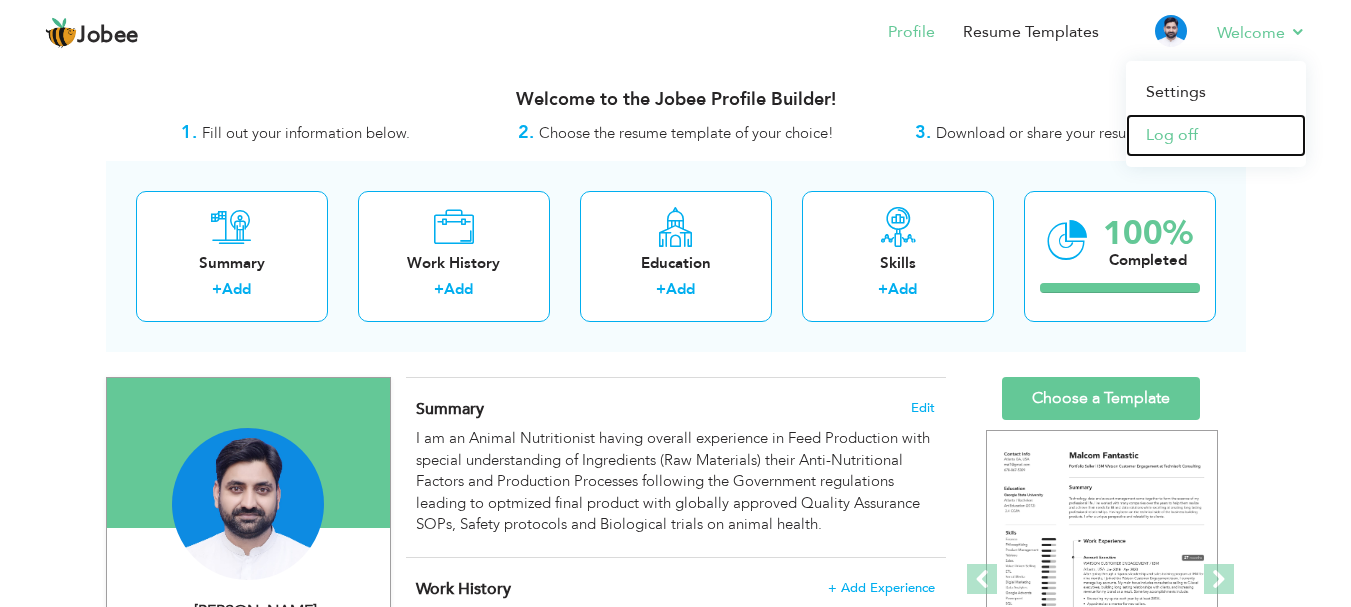 click on "Log off" at bounding box center (1216, 135) 